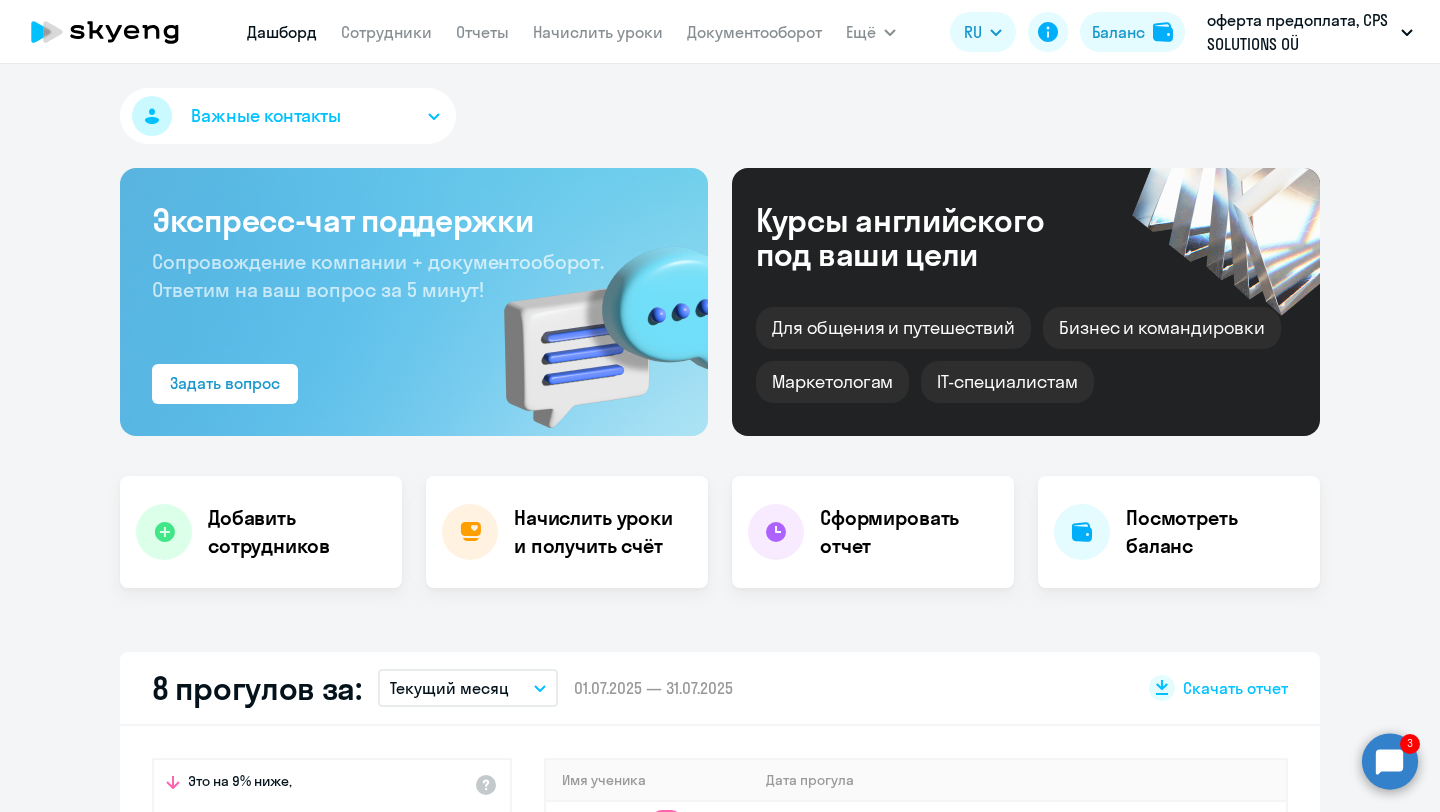 select on "30" 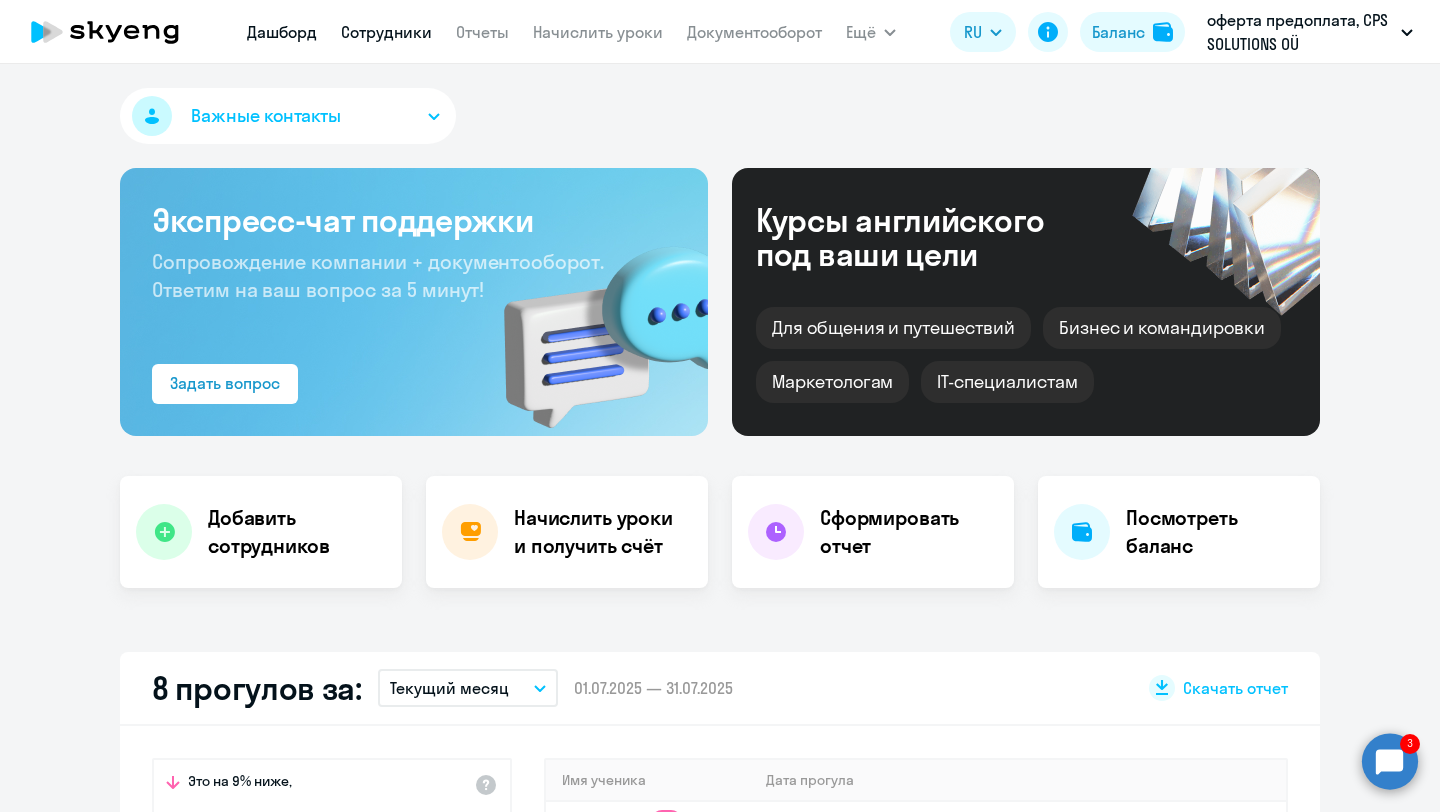 click on "Сотрудники" at bounding box center (386, 32) 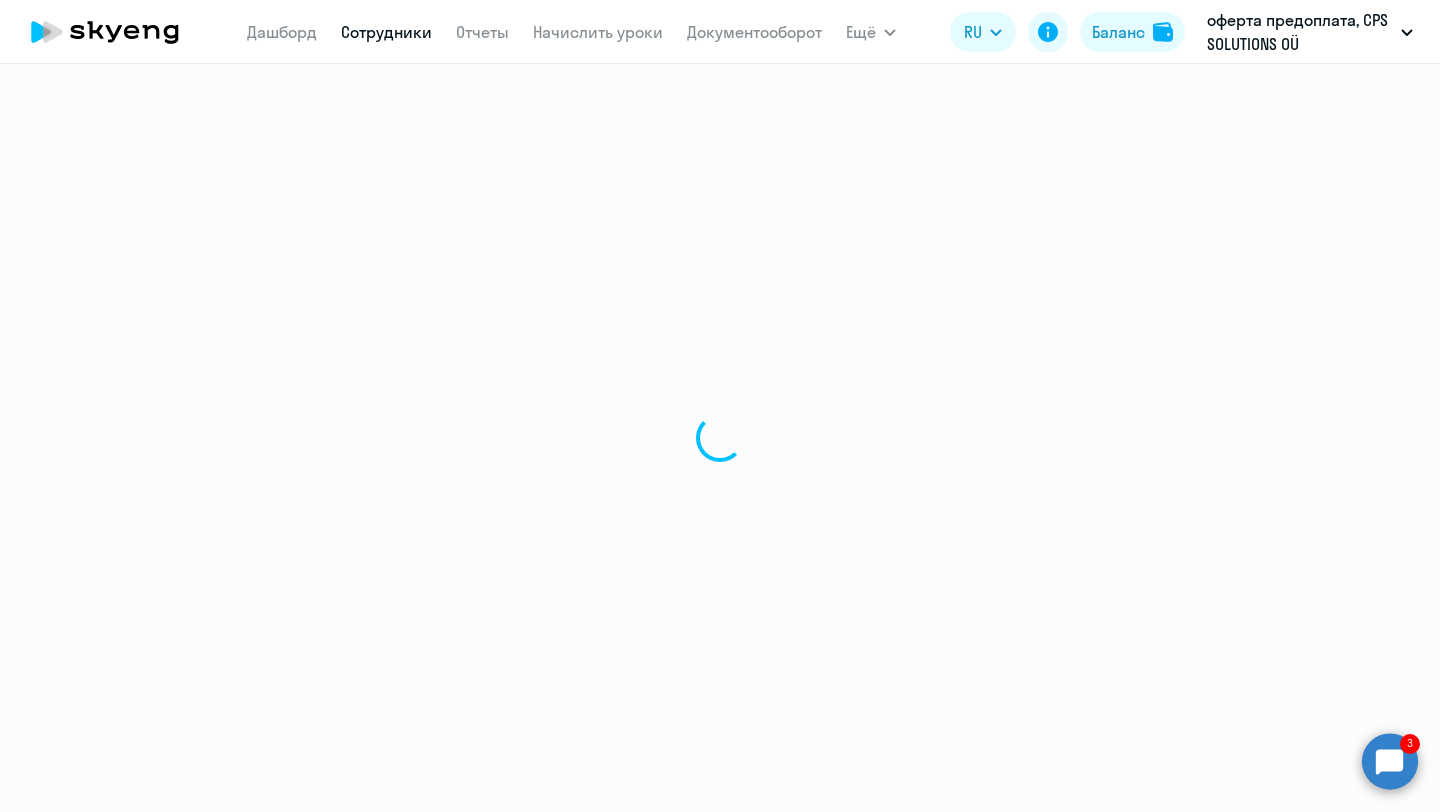 select on "30" 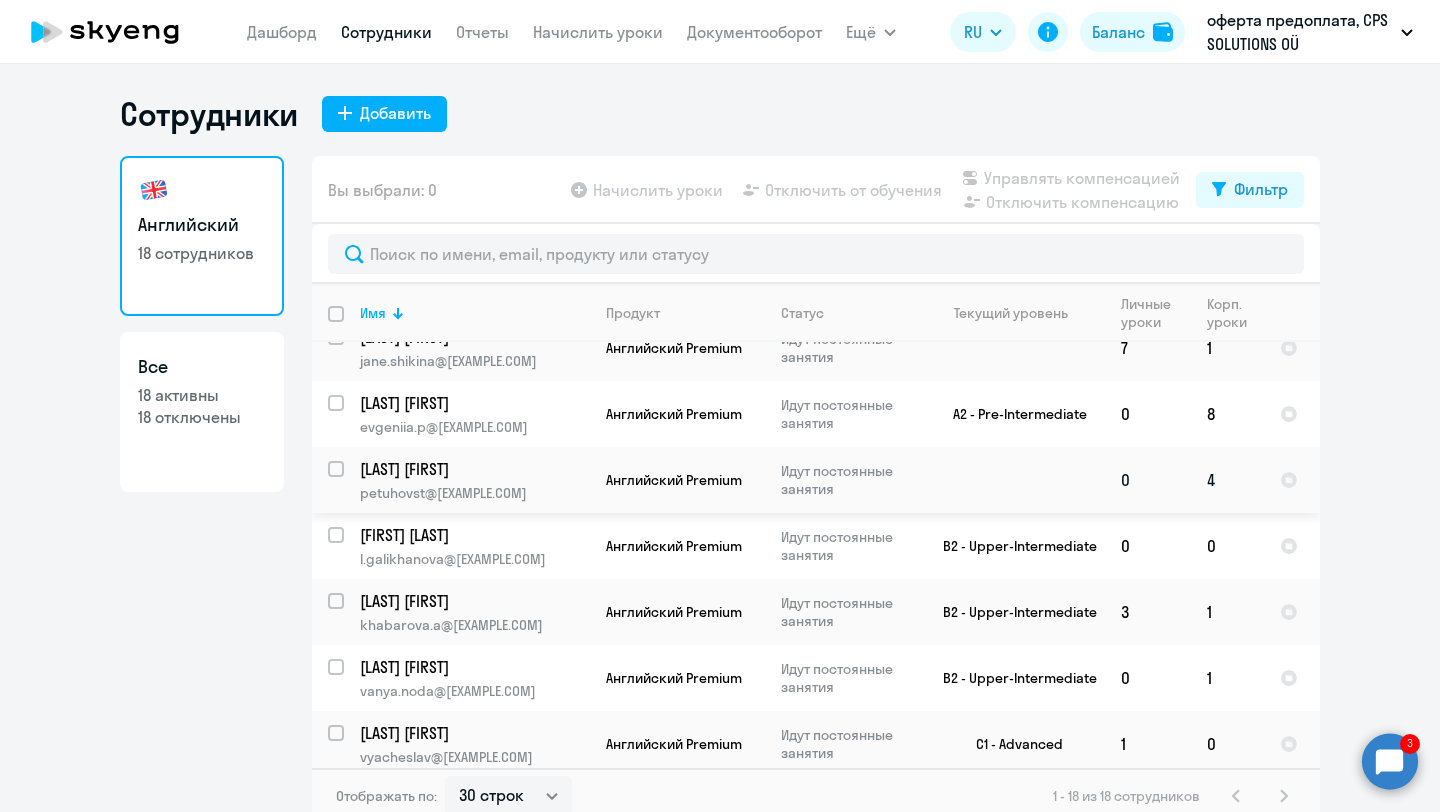 scroll, scrollTop: 0, scrollLeft: 0, axis: both 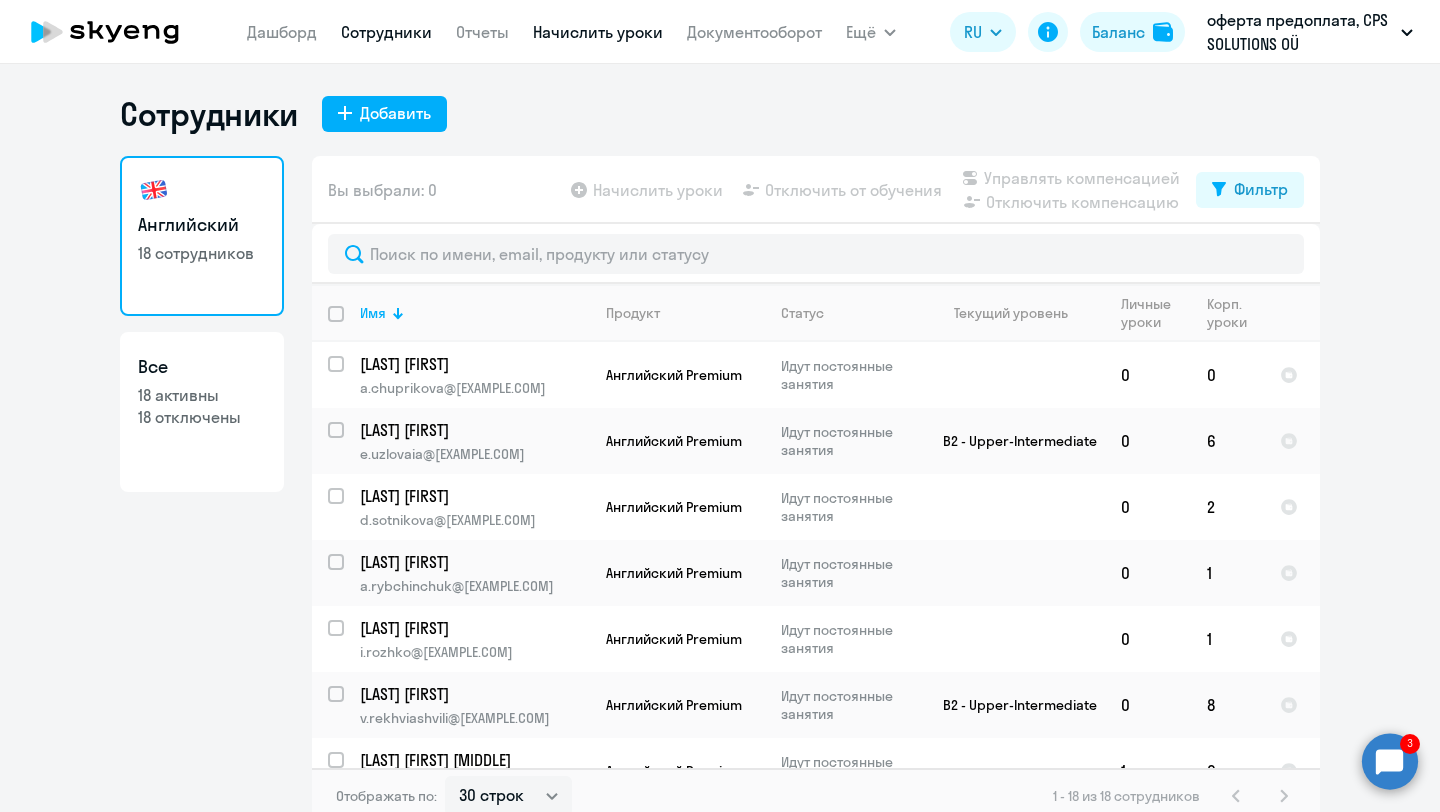 click on "Начислить уроки" at bounding box center (598, 32) 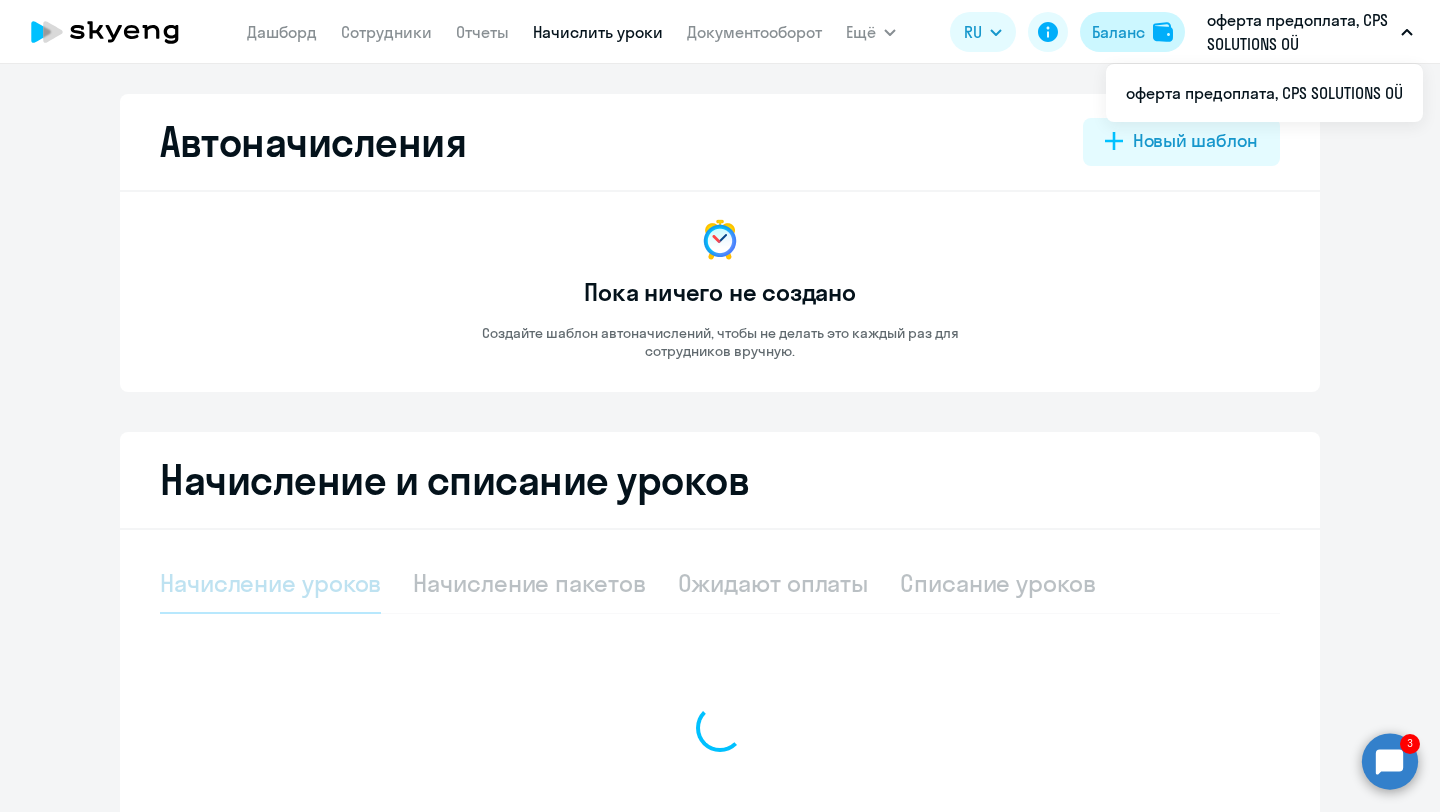 click on "Баланс" 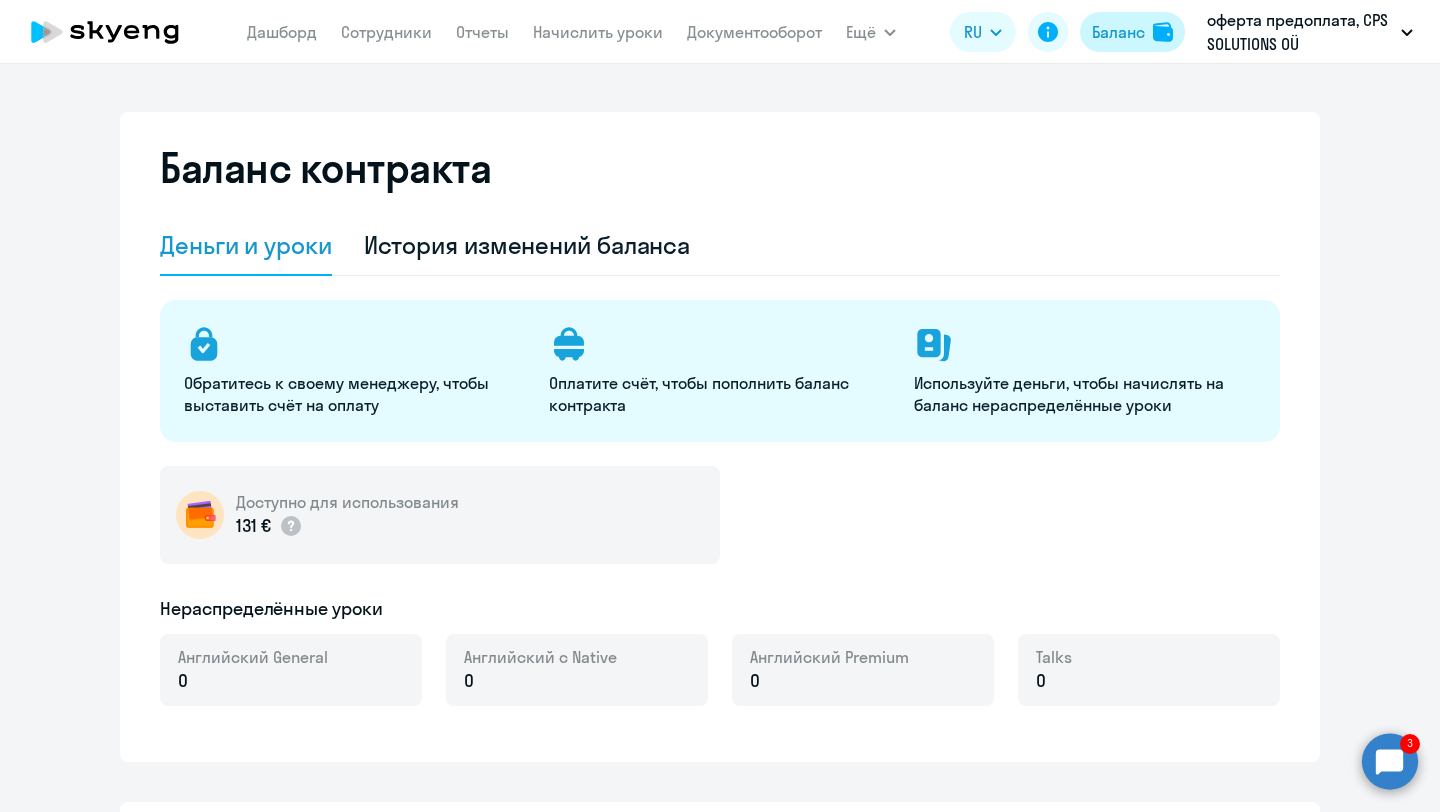 select on "english_adult_not_native_speaker" 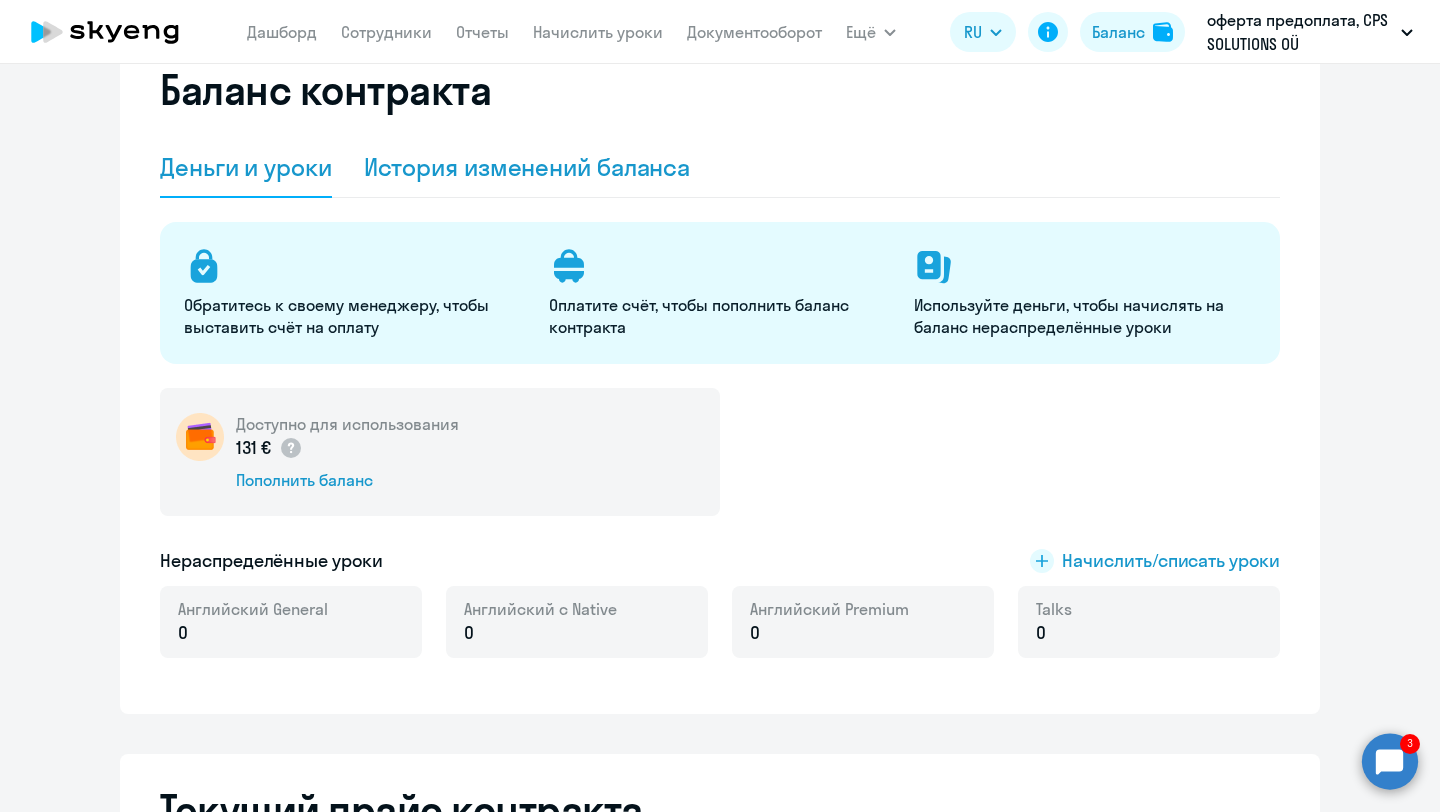 scroll, scrollTop: 0, scrollLeft: 0, axis: both 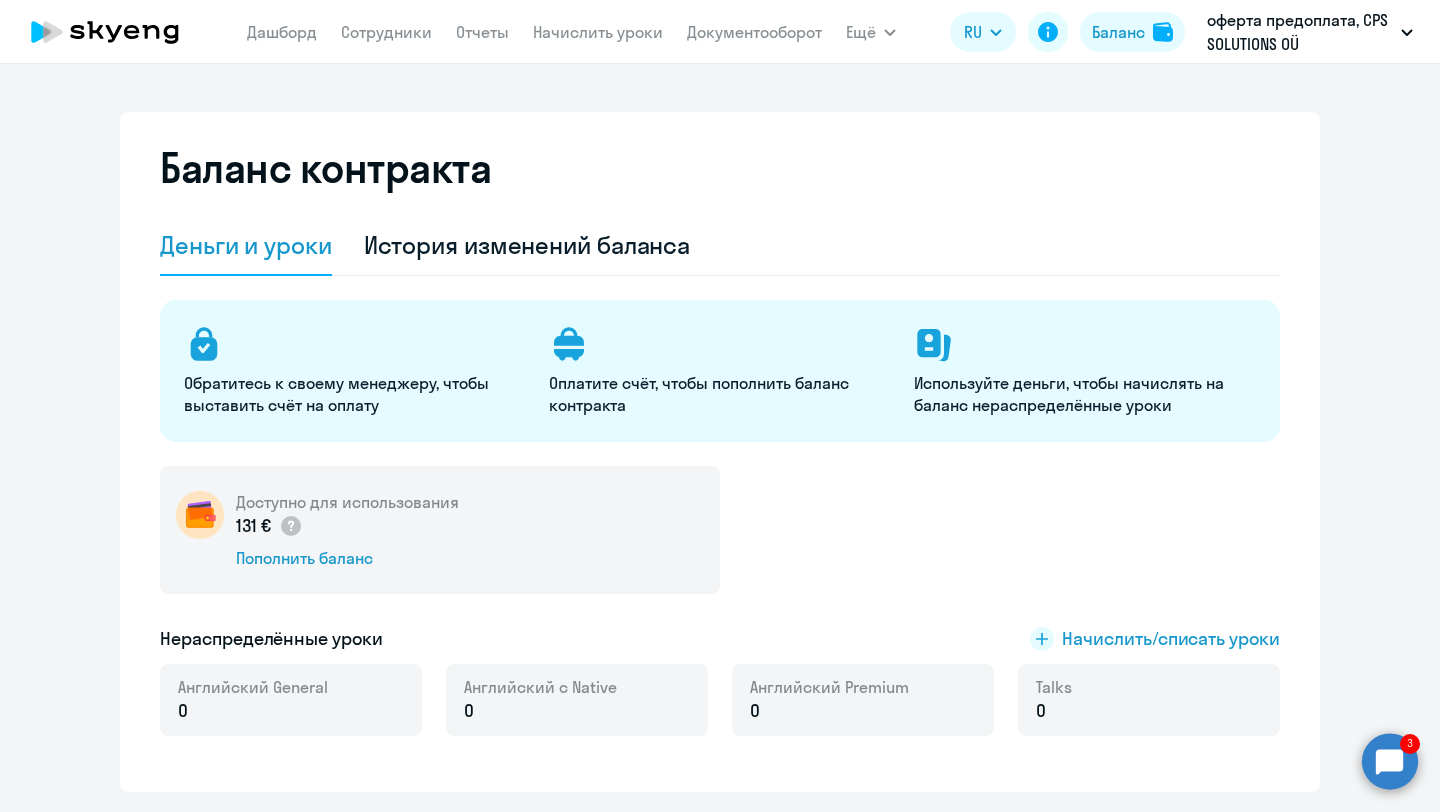 click on "Сотрудники" at bounding box center [386, 32] 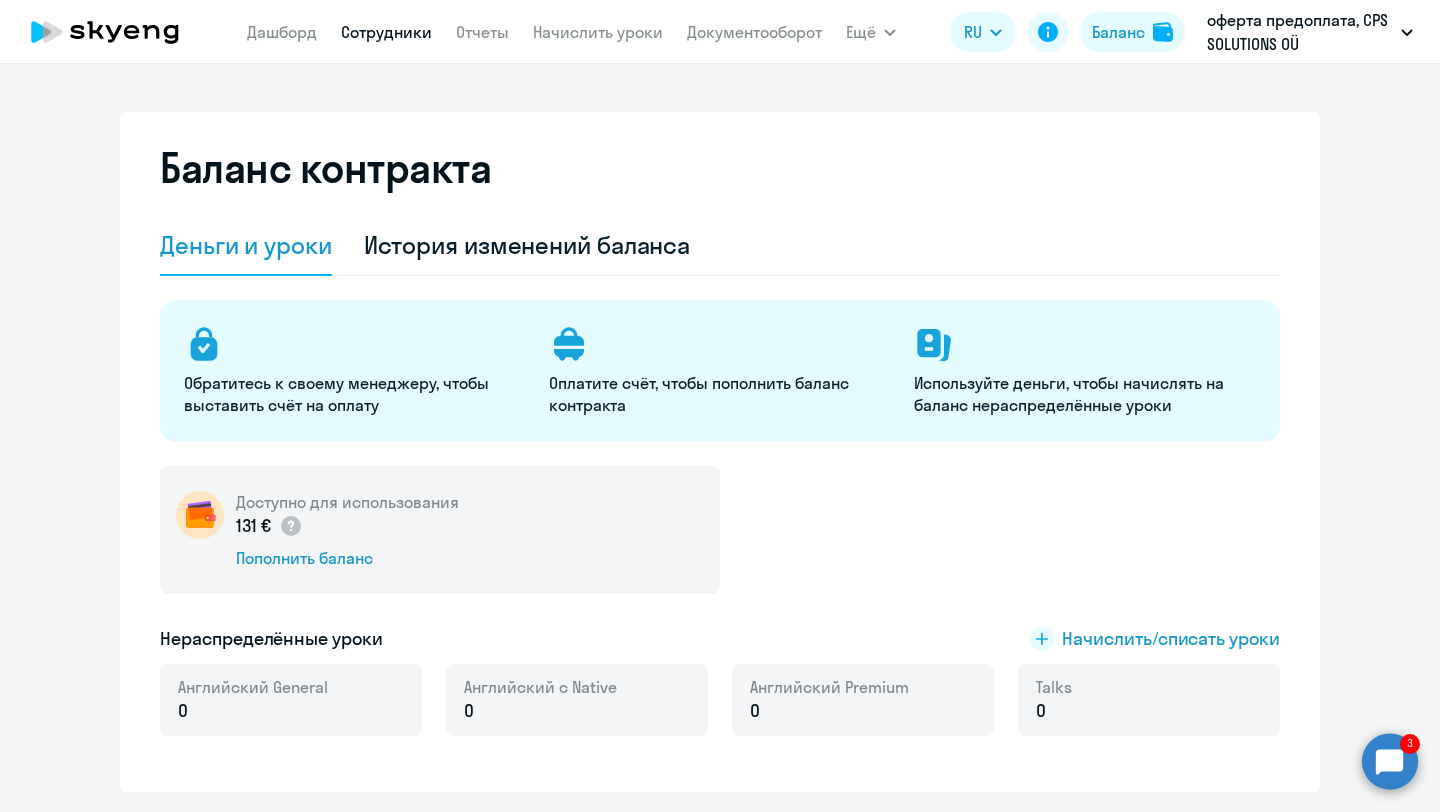 click on "Сотрудники" at bounding box center [386, 32] 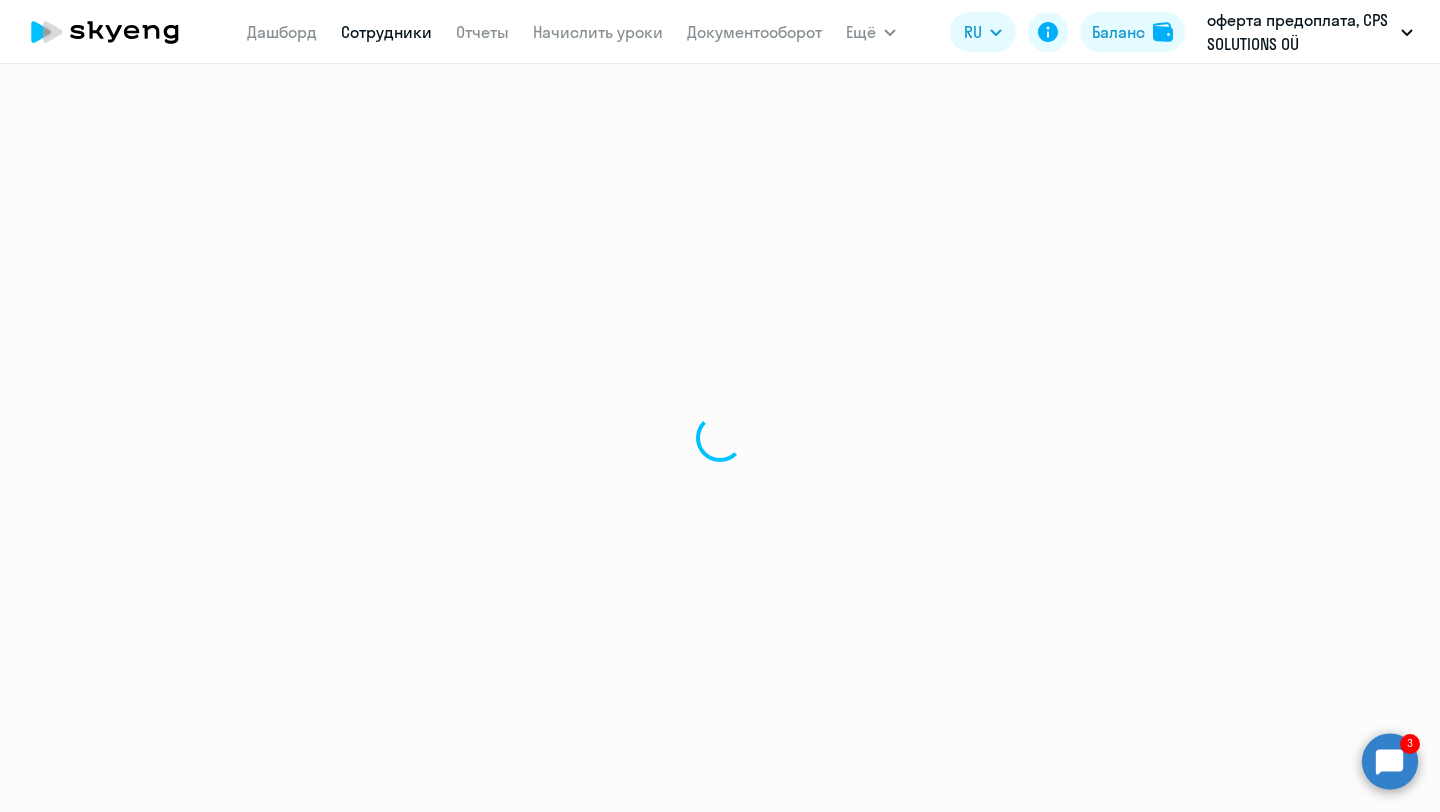 select on "30" 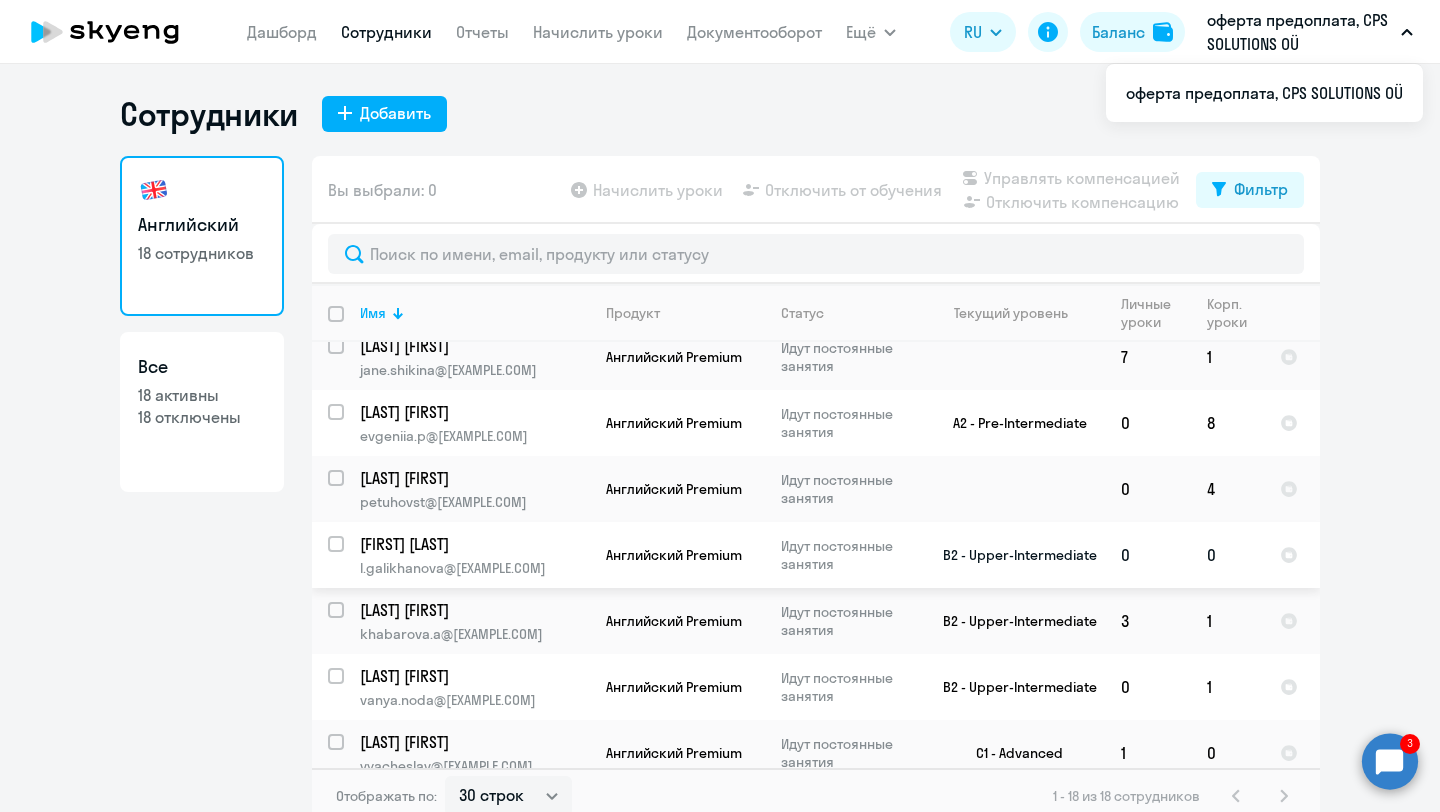 scroll, scrollTop: 753, scrollLeft: 0, axis: vertical 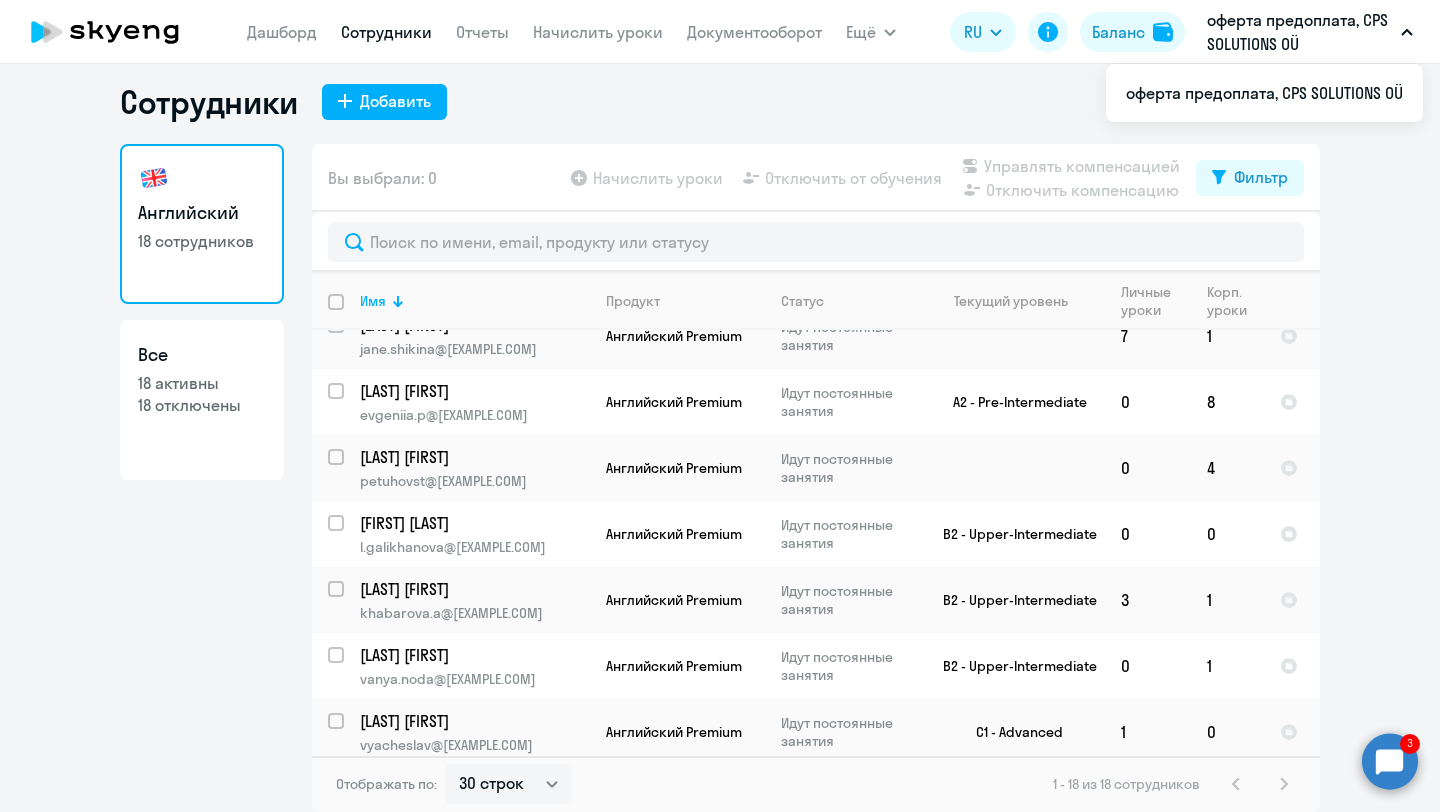 click on "1 - 18 из 18 сотрудников" 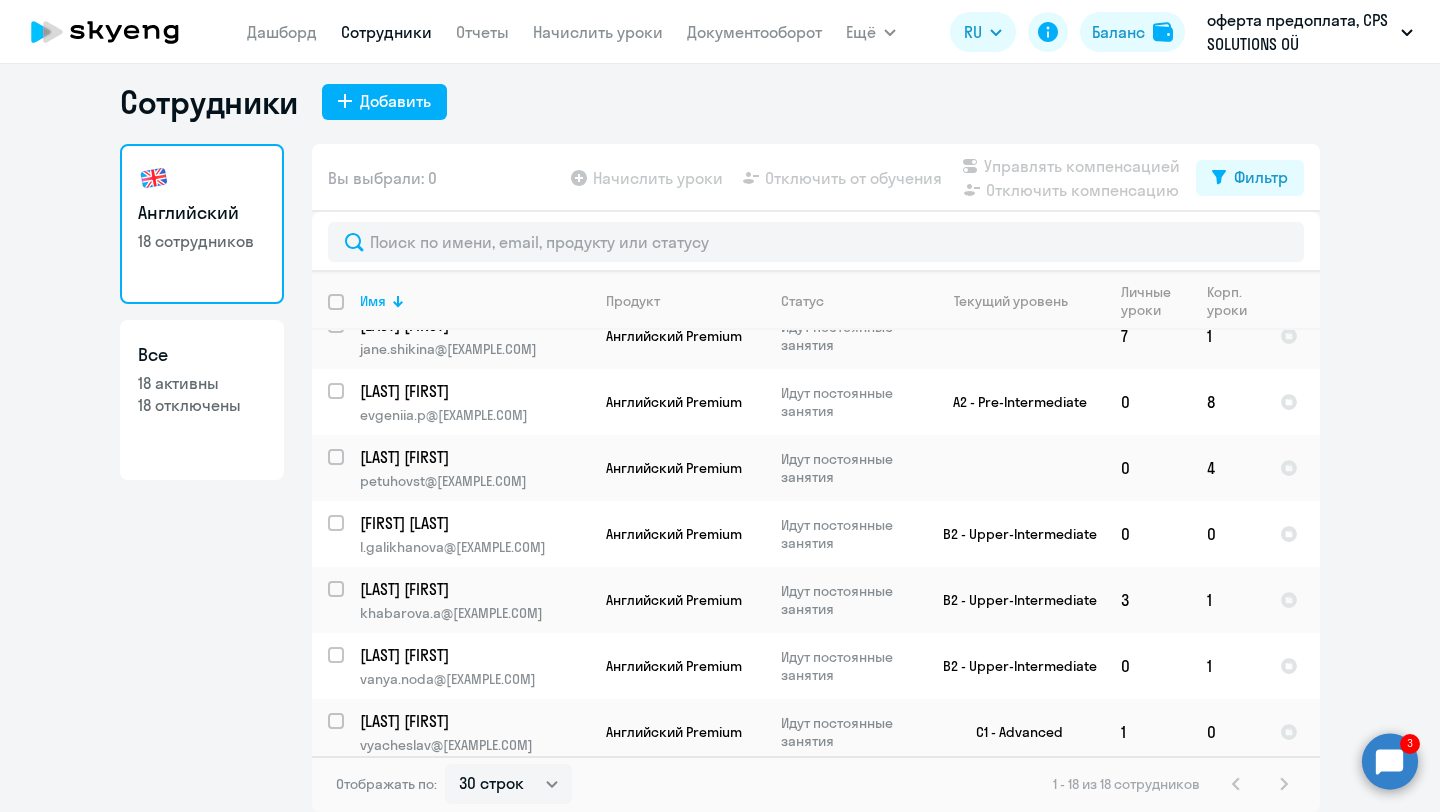 click on "1 - 18 из 18 сотрудников" 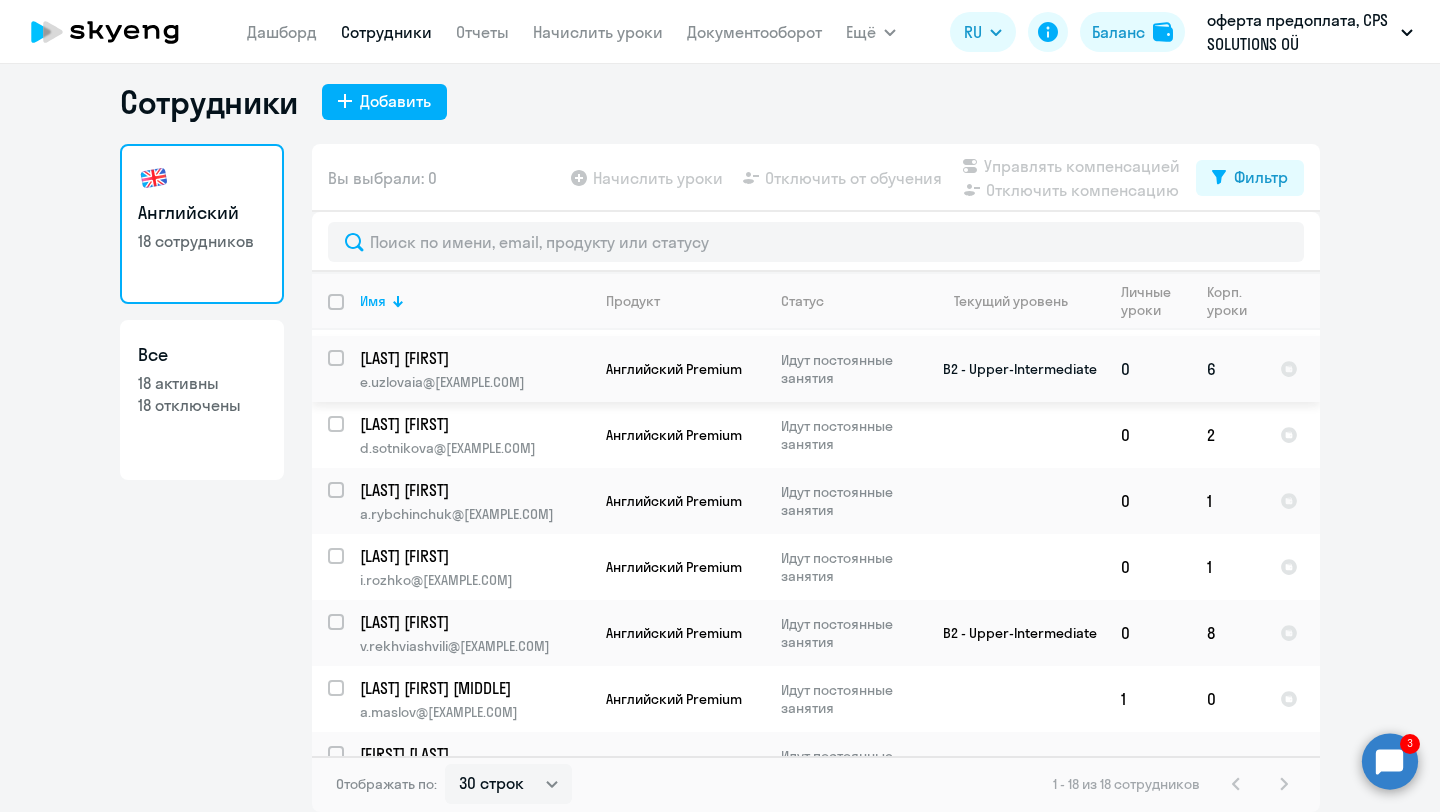 scroll, scrollTop: 0, scrollLeft: 0, axis: both 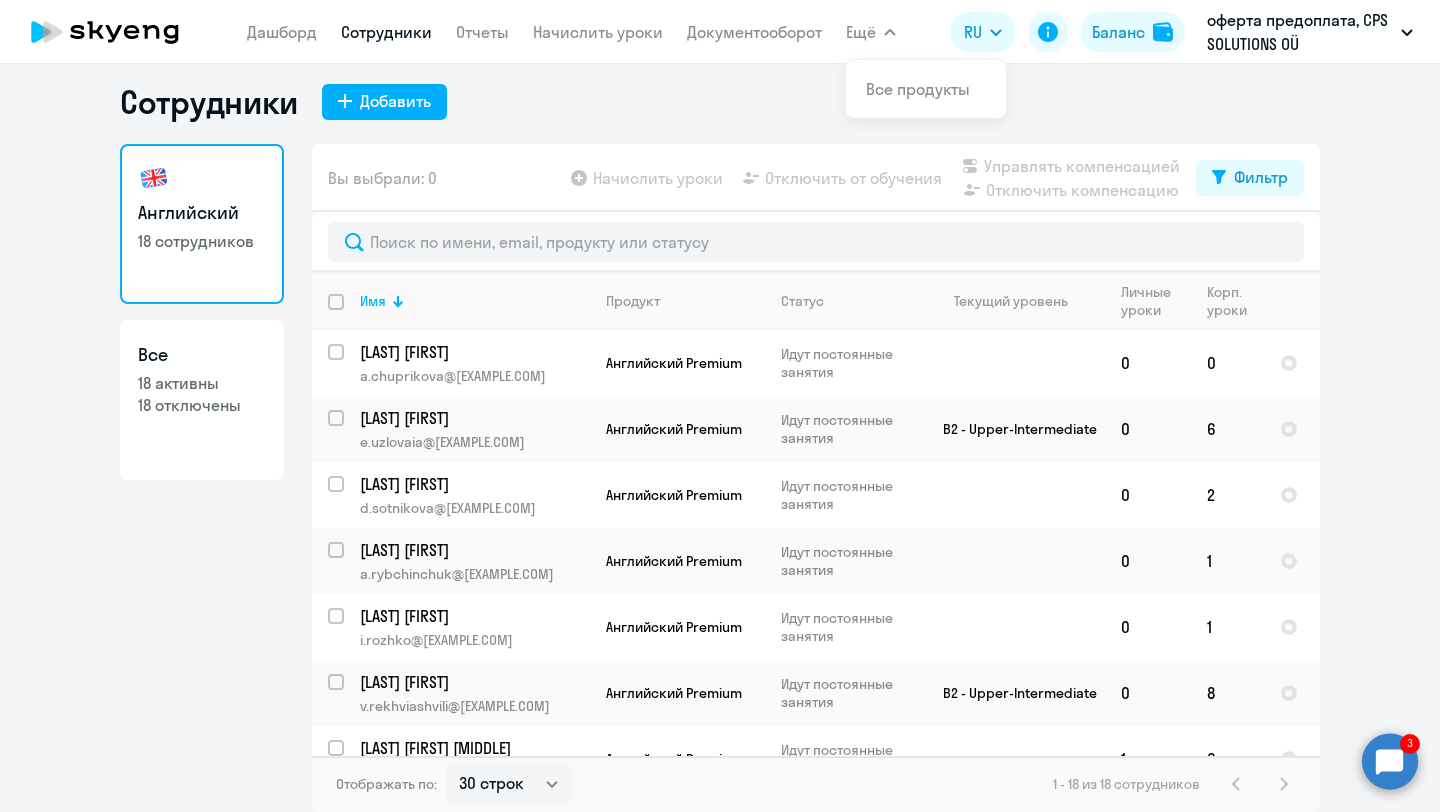 click on "Ещё" at bounding box center [871, 32] 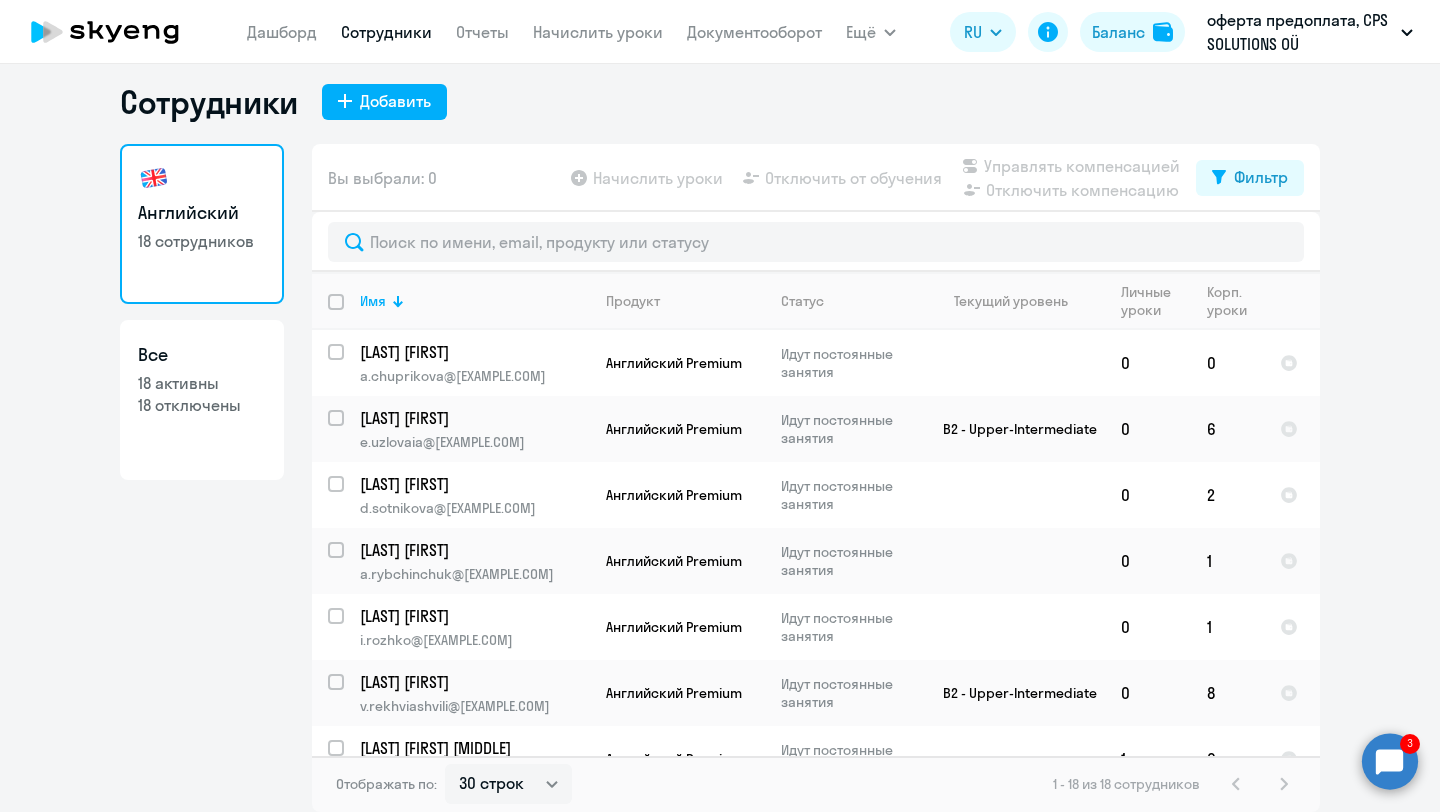 click on "Ещё" at bounding box center [861, 32] 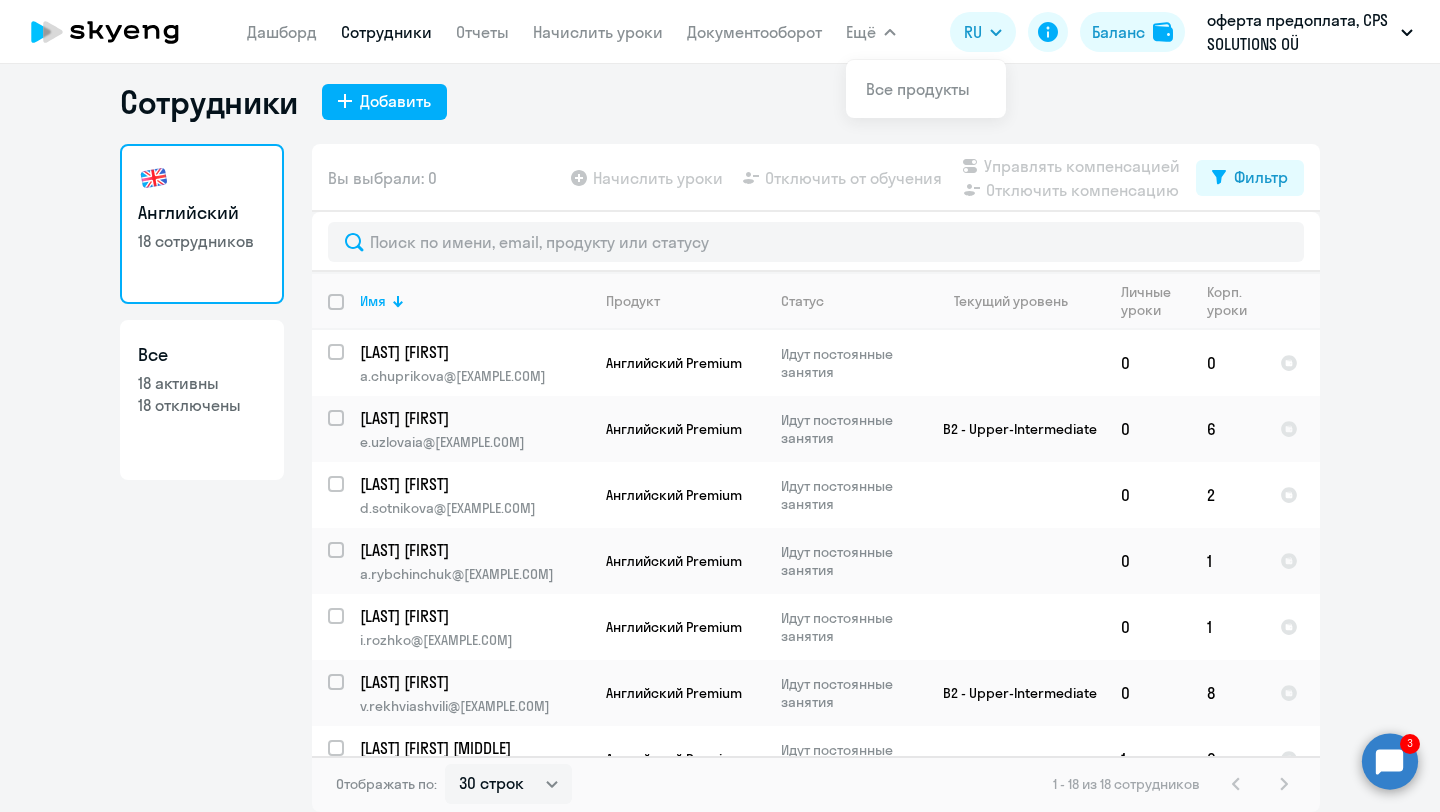 click on "Ещё" at bounding box center (861, 32) 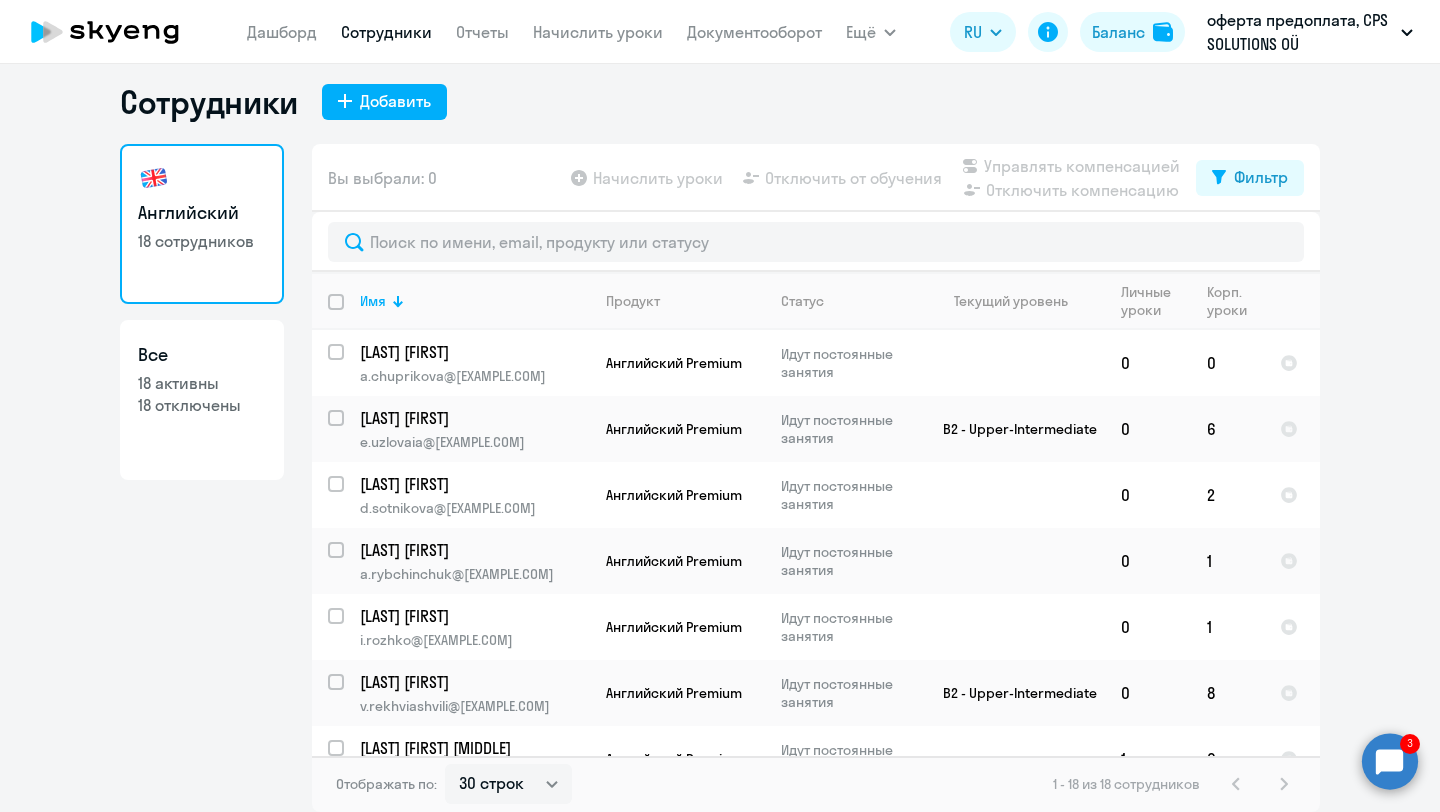 click on "Дашборд
Сотрудники
Отчеты
Начислить уроки
Документооборот" 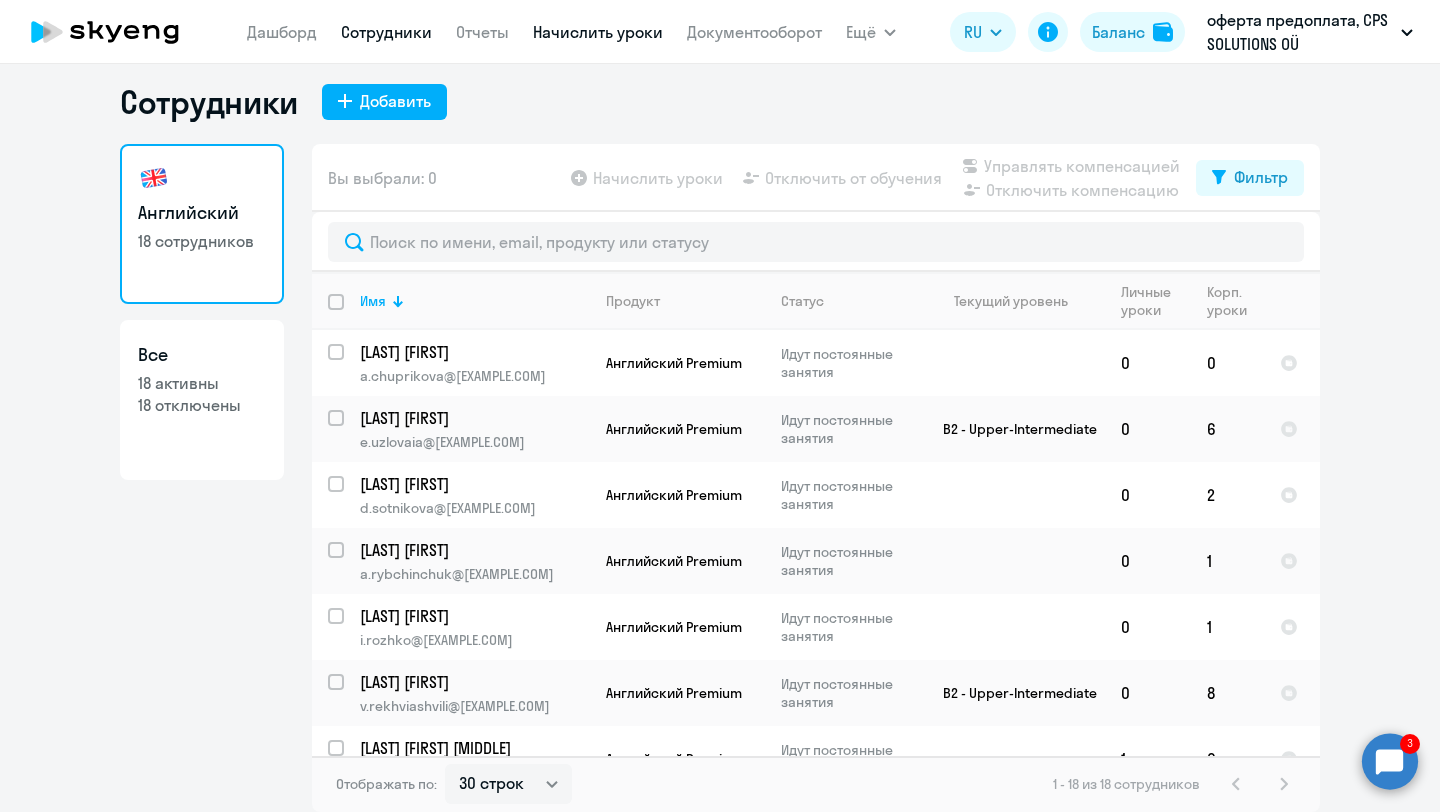 click on "Начислить уроки" at bounding box center (598, 32) 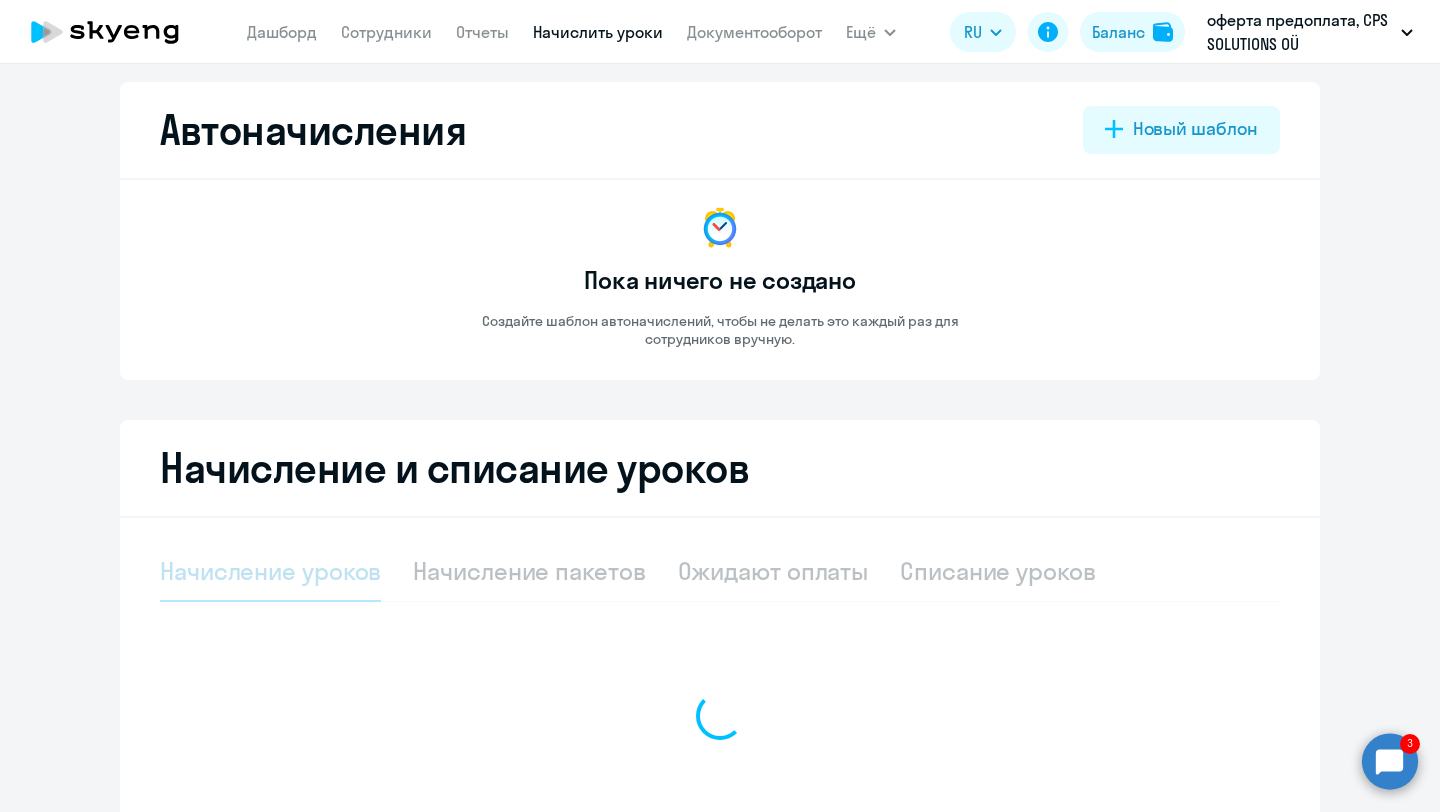 select on "10" 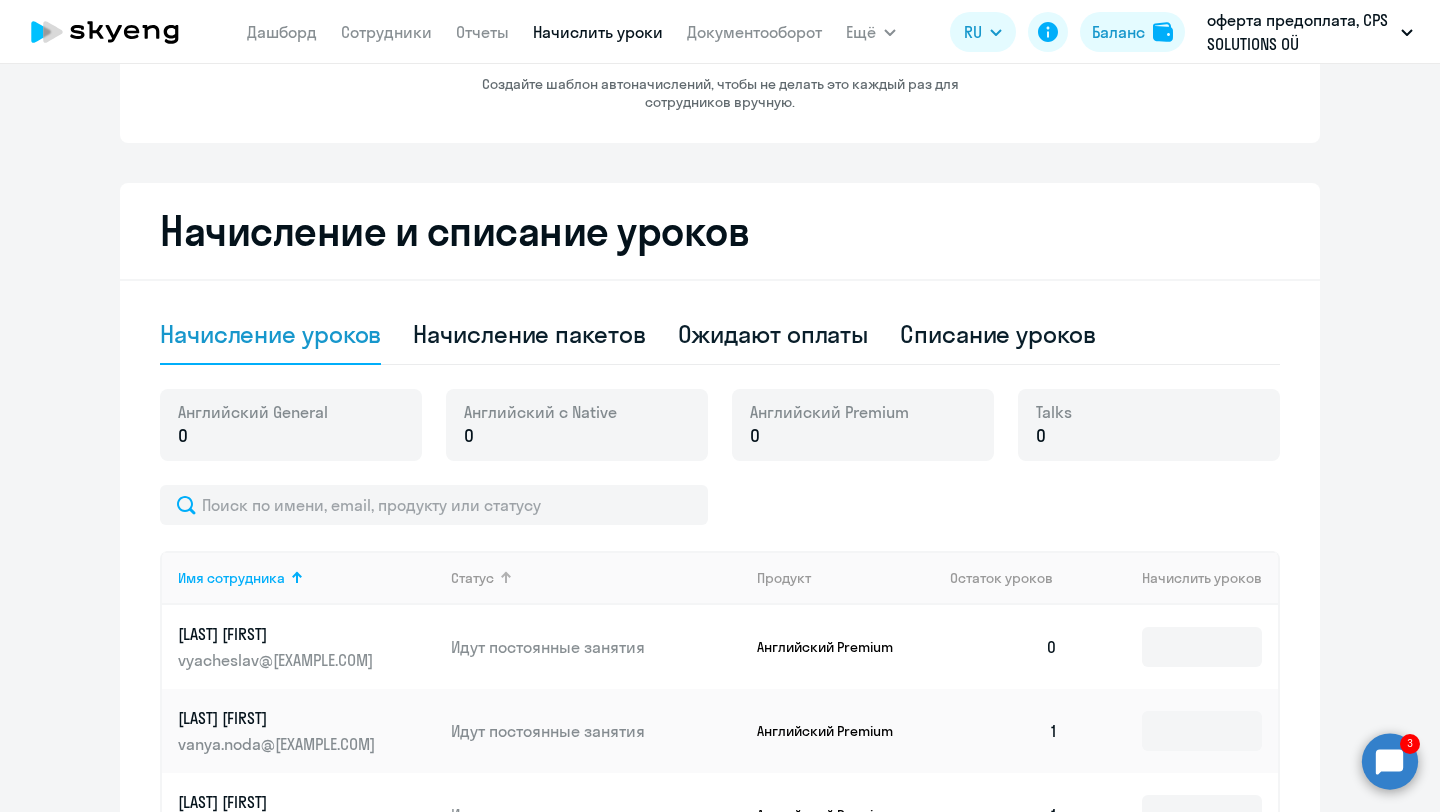 scroll, scrollTop: 0, scrollLeft: 0, axis: both 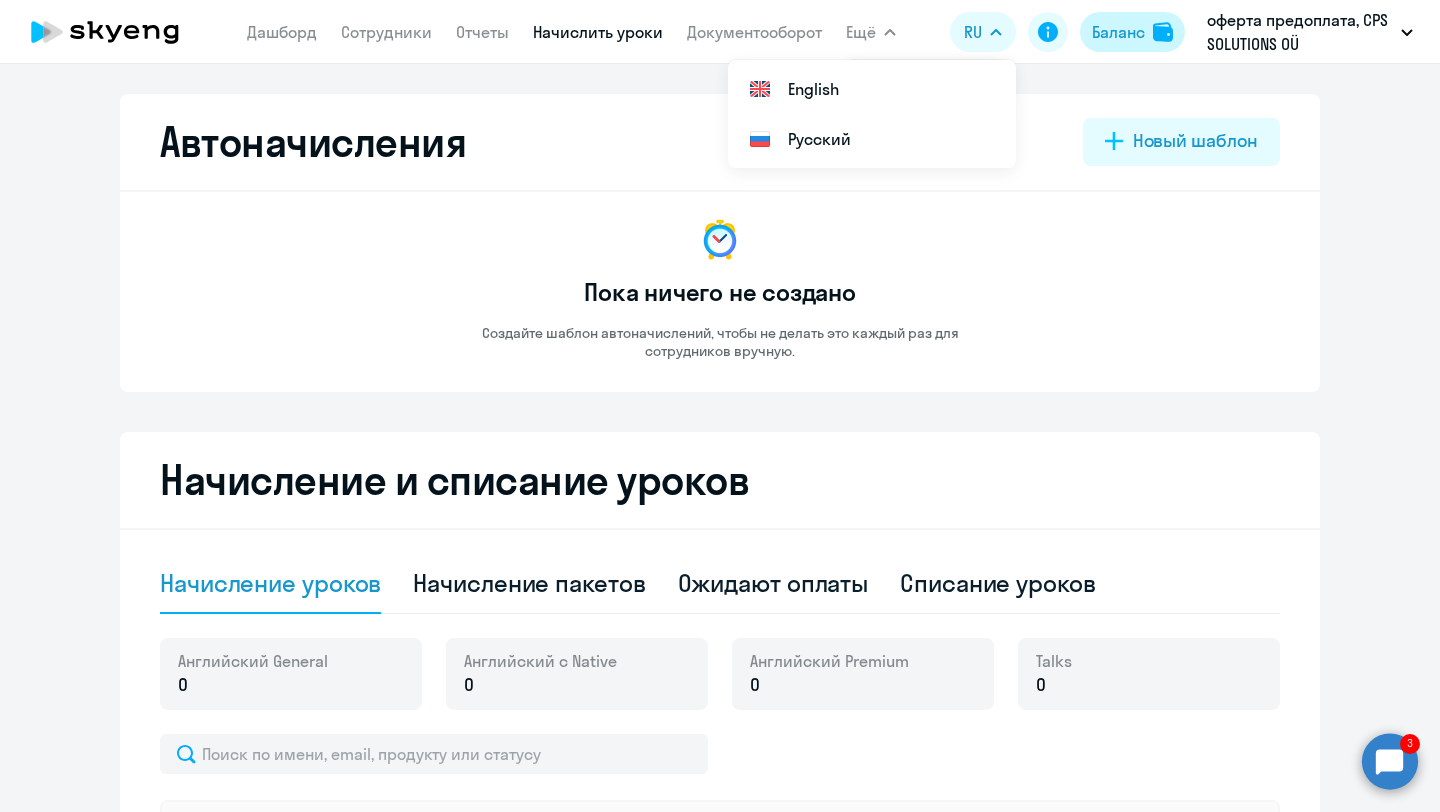 click on "Баланс" 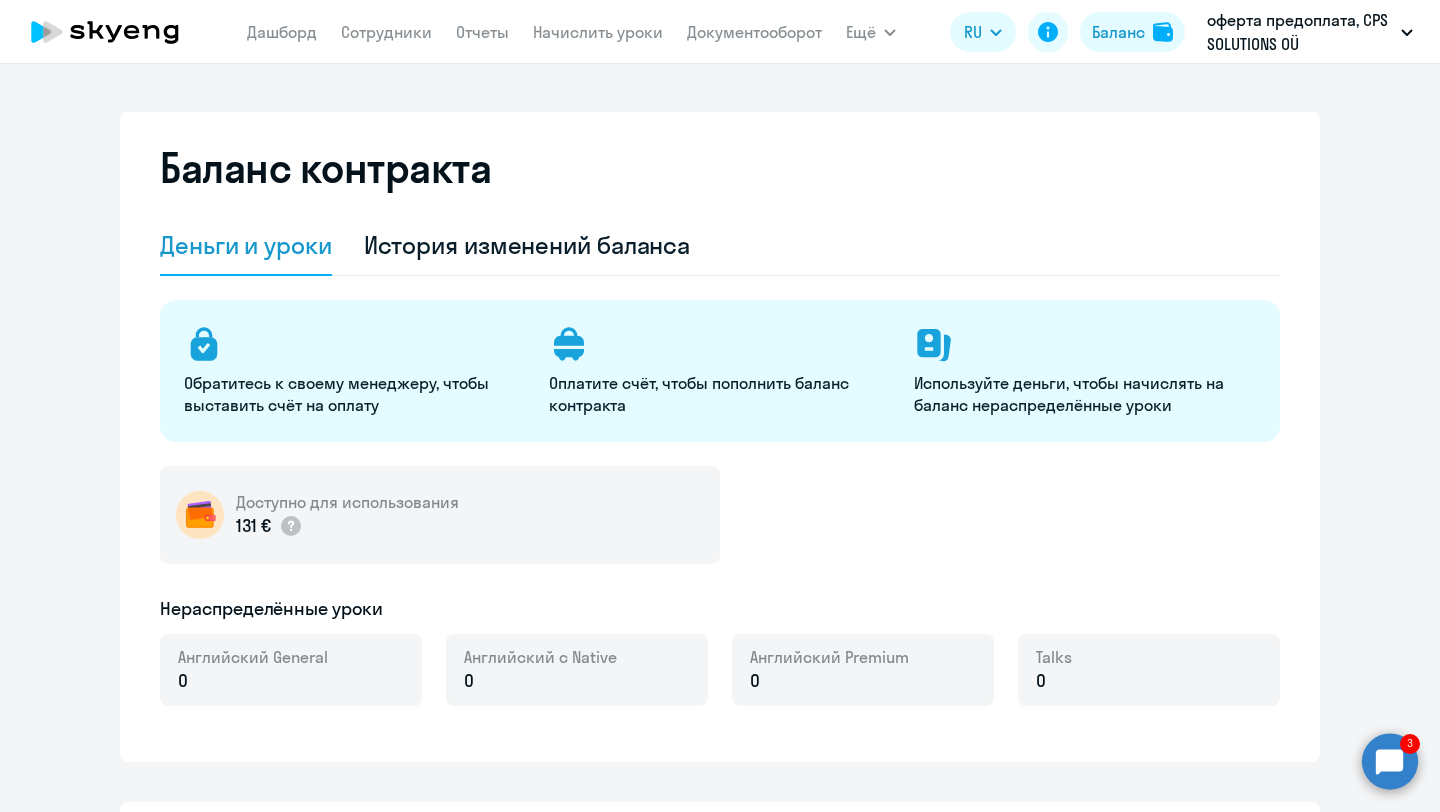 select on "english_adult_not_native_speaker" 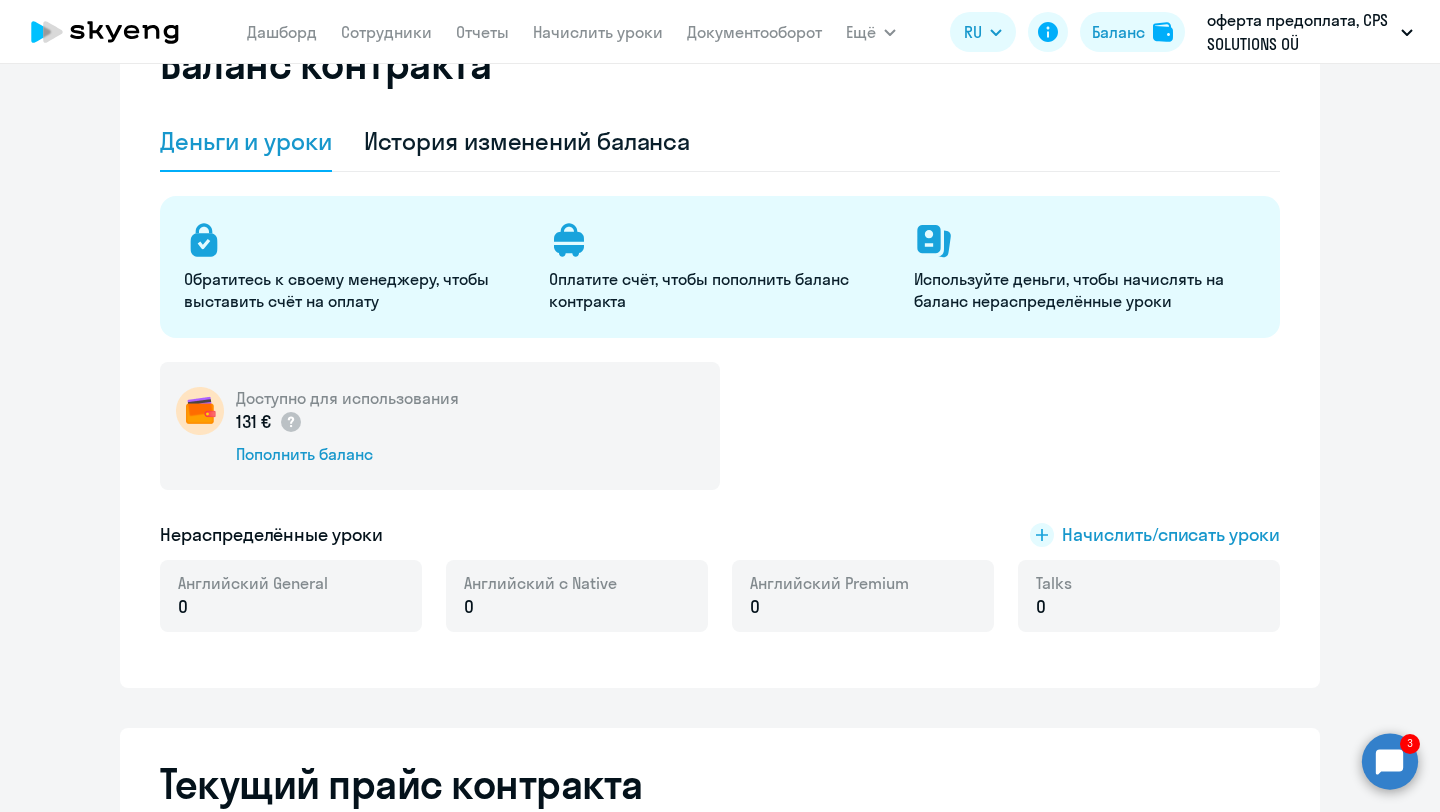 scroll, scrollTop: 105, scrollLeft: 0, axis: vertical 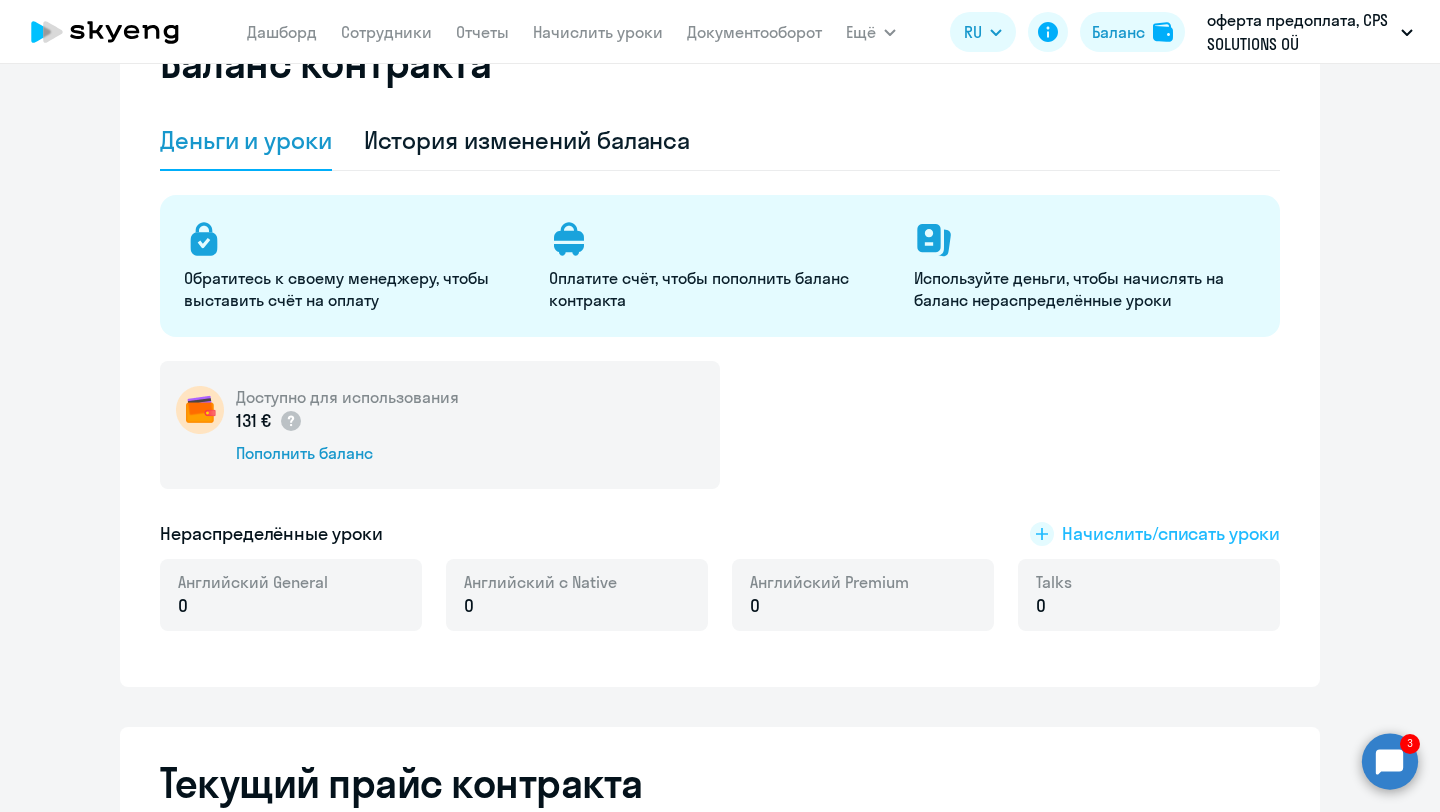 click on "Начислить/списать уроки" 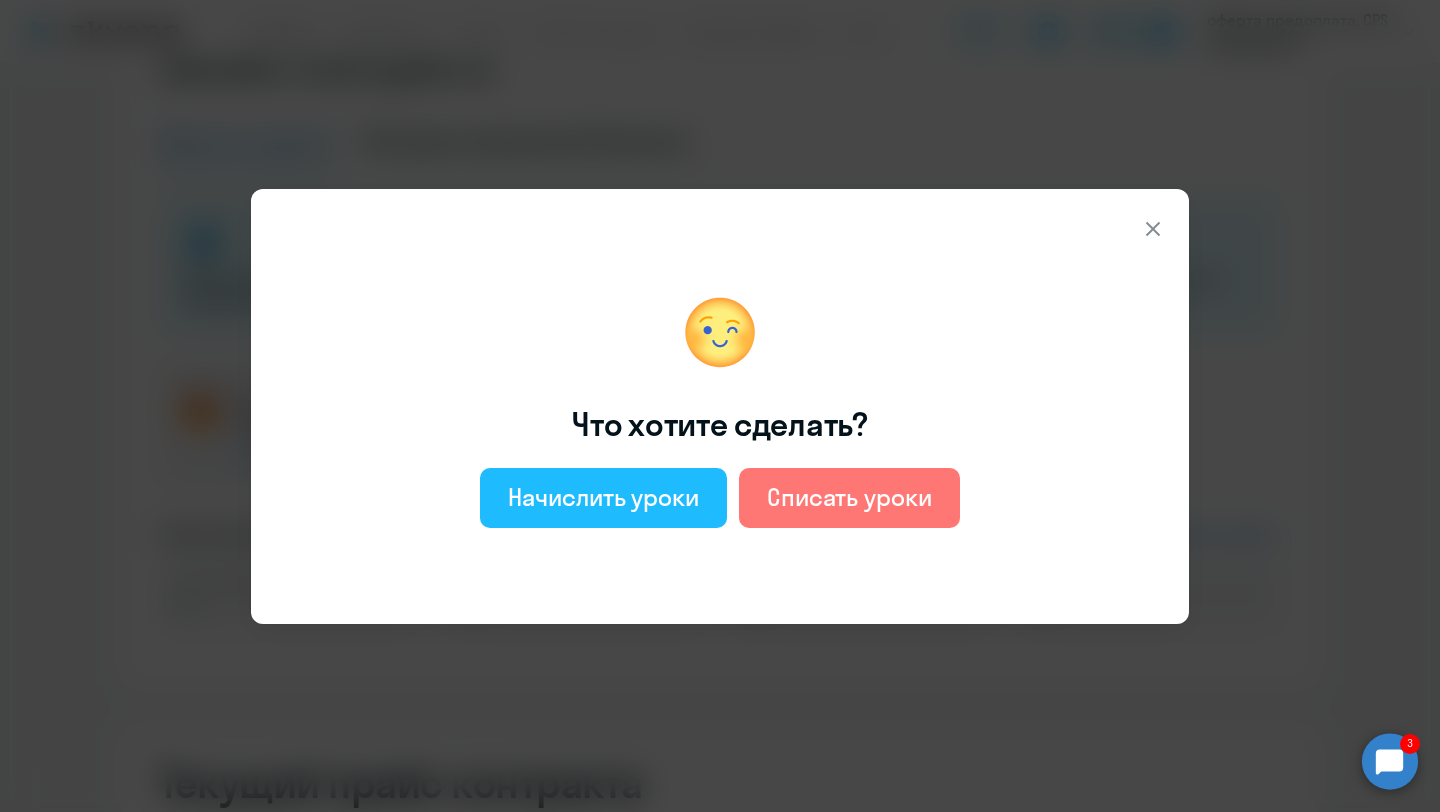 click on "Начислить уроки" at bounding box center [603, 497] 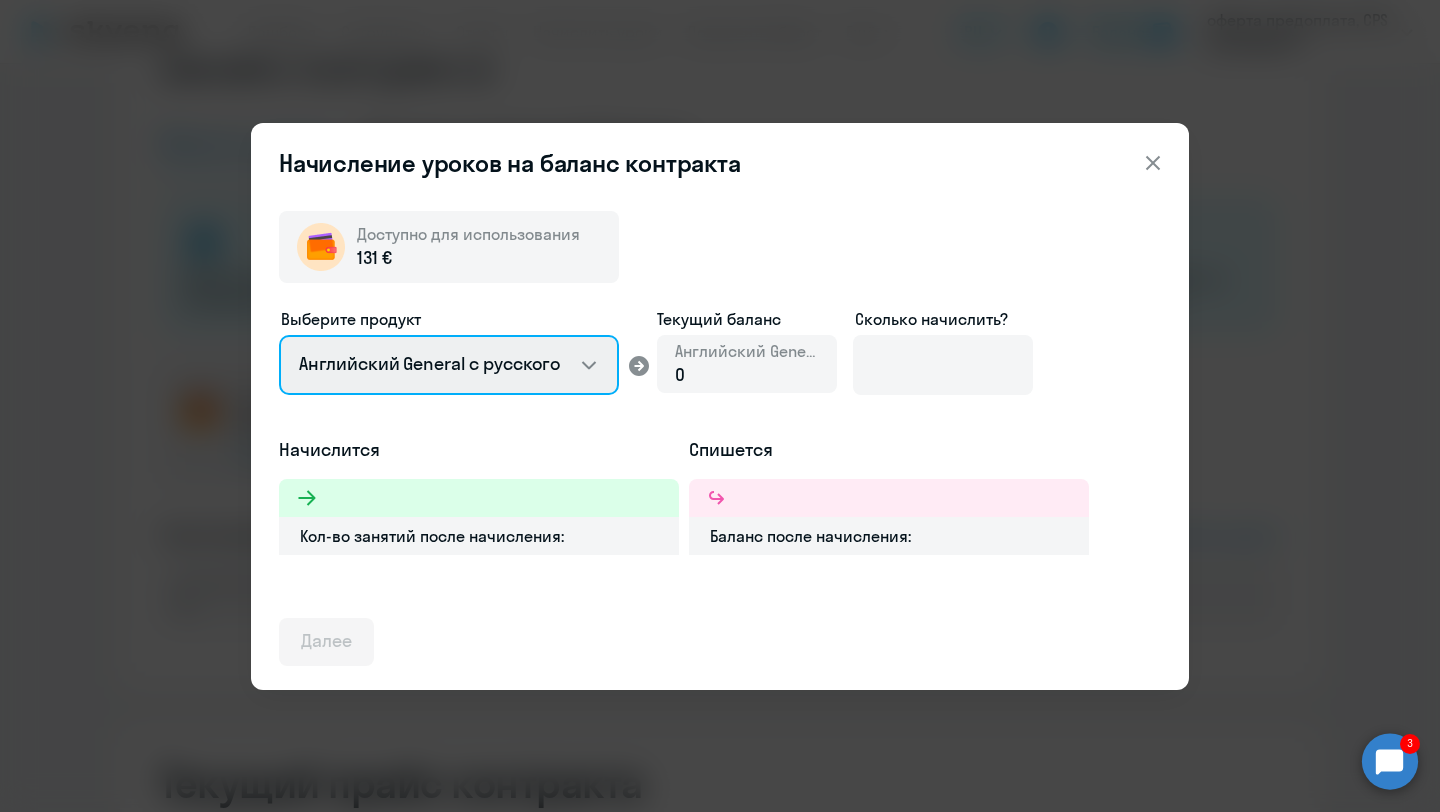 click on "Английский General с русскоговорящим преподавателем   Английский General с англоговорящим преподавателем   Премиум английский с русскоговорящим преподавателем   Talks 15 минутные разговоры на английском" at bounding box center (449, 365) 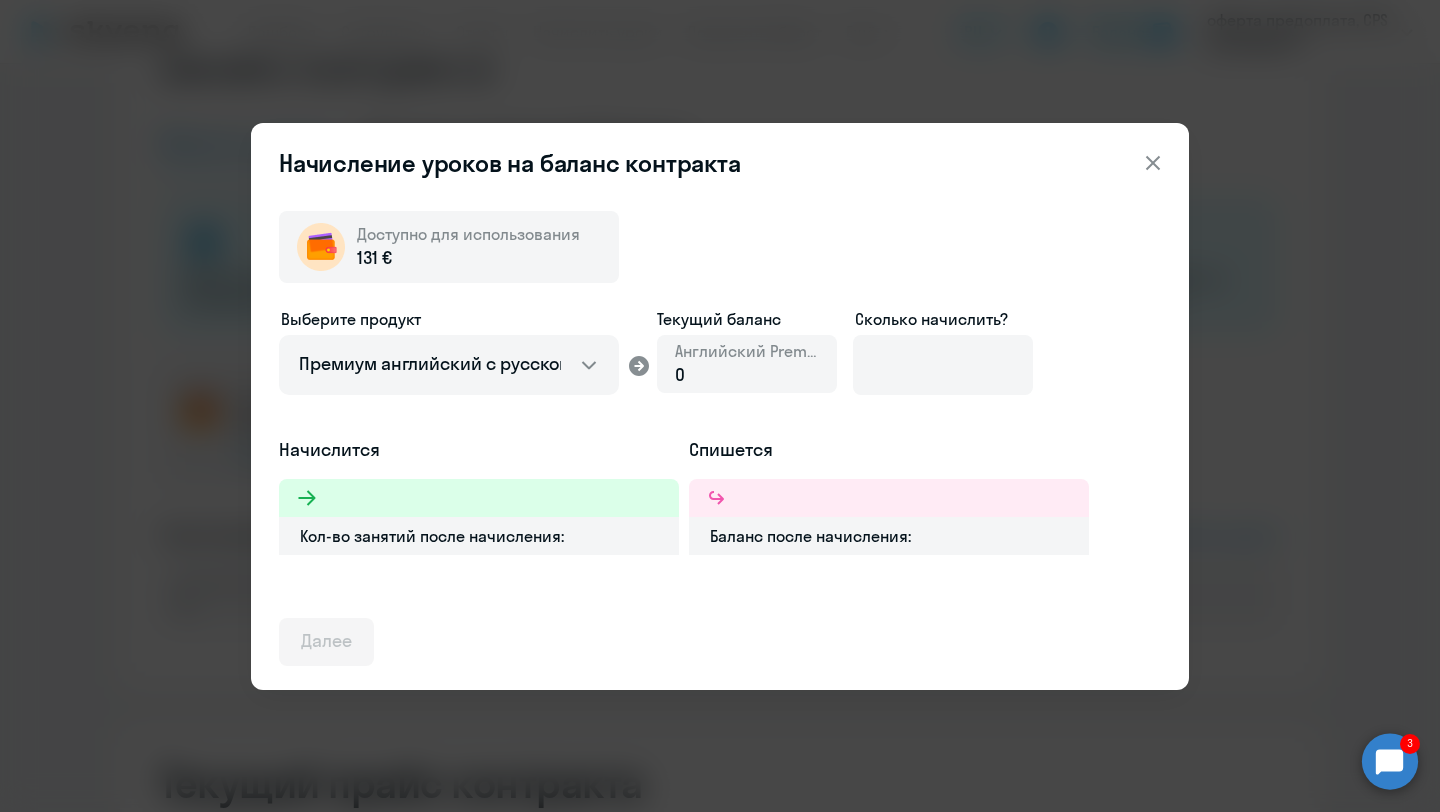 click on "0" at bounding box center (747, 375) 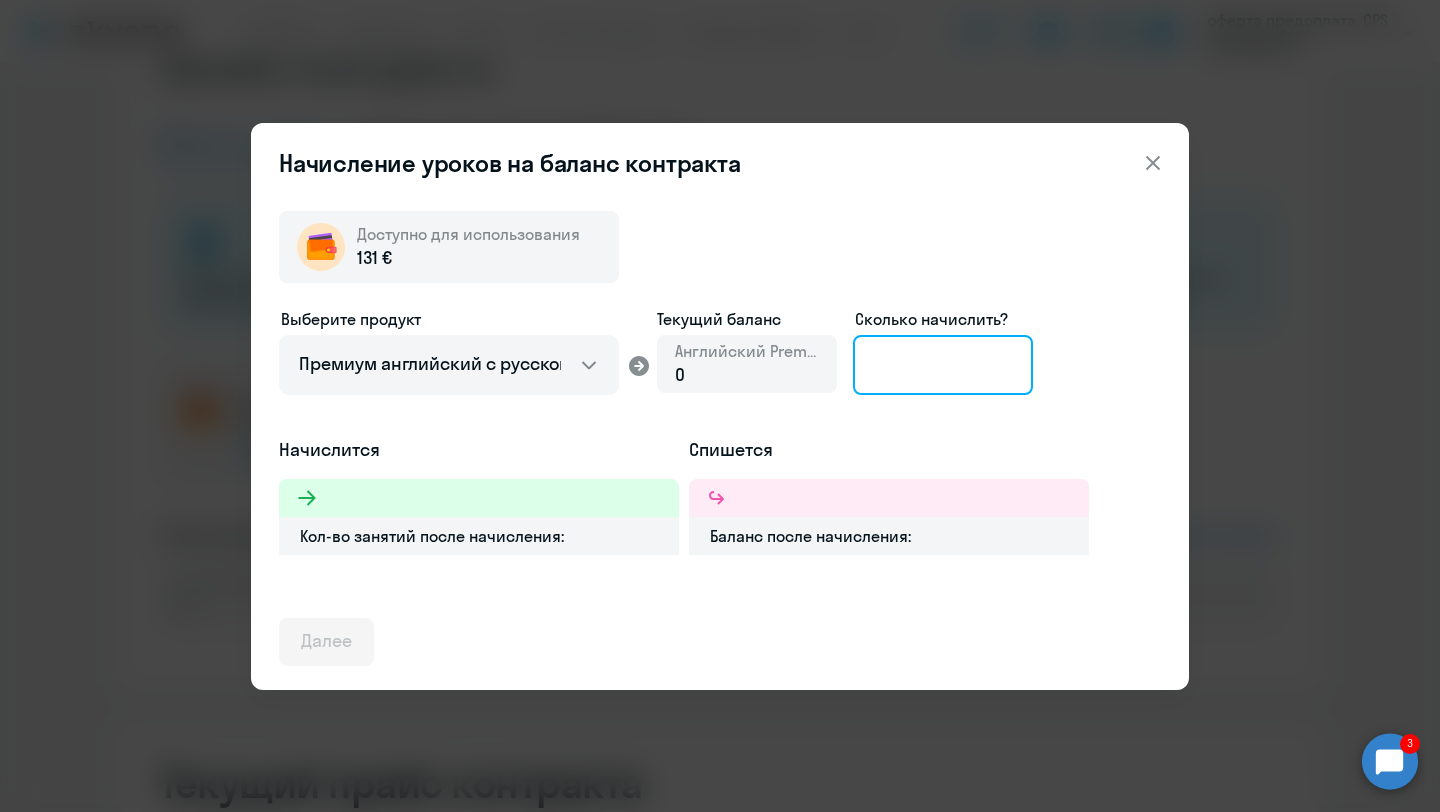 click 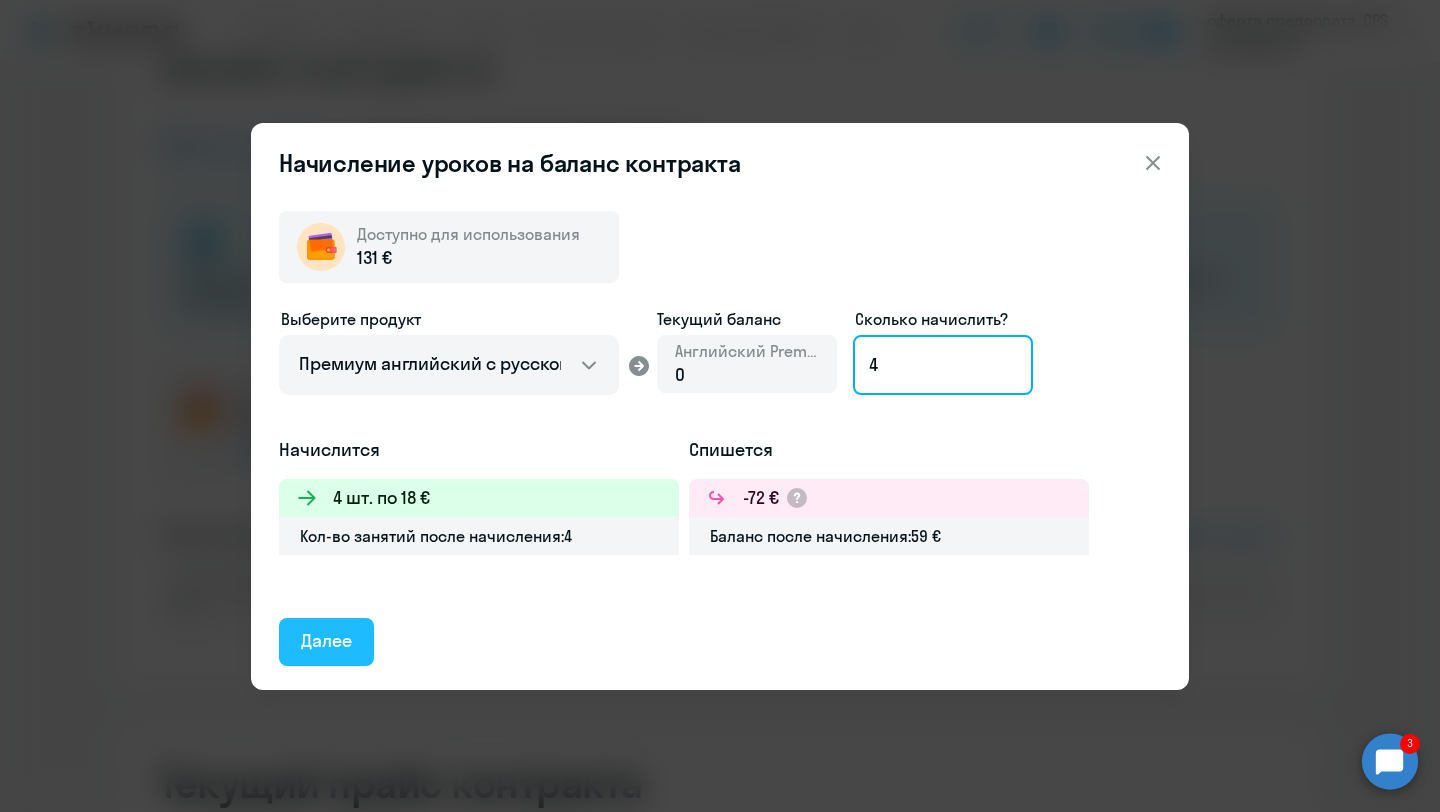 type on "4" 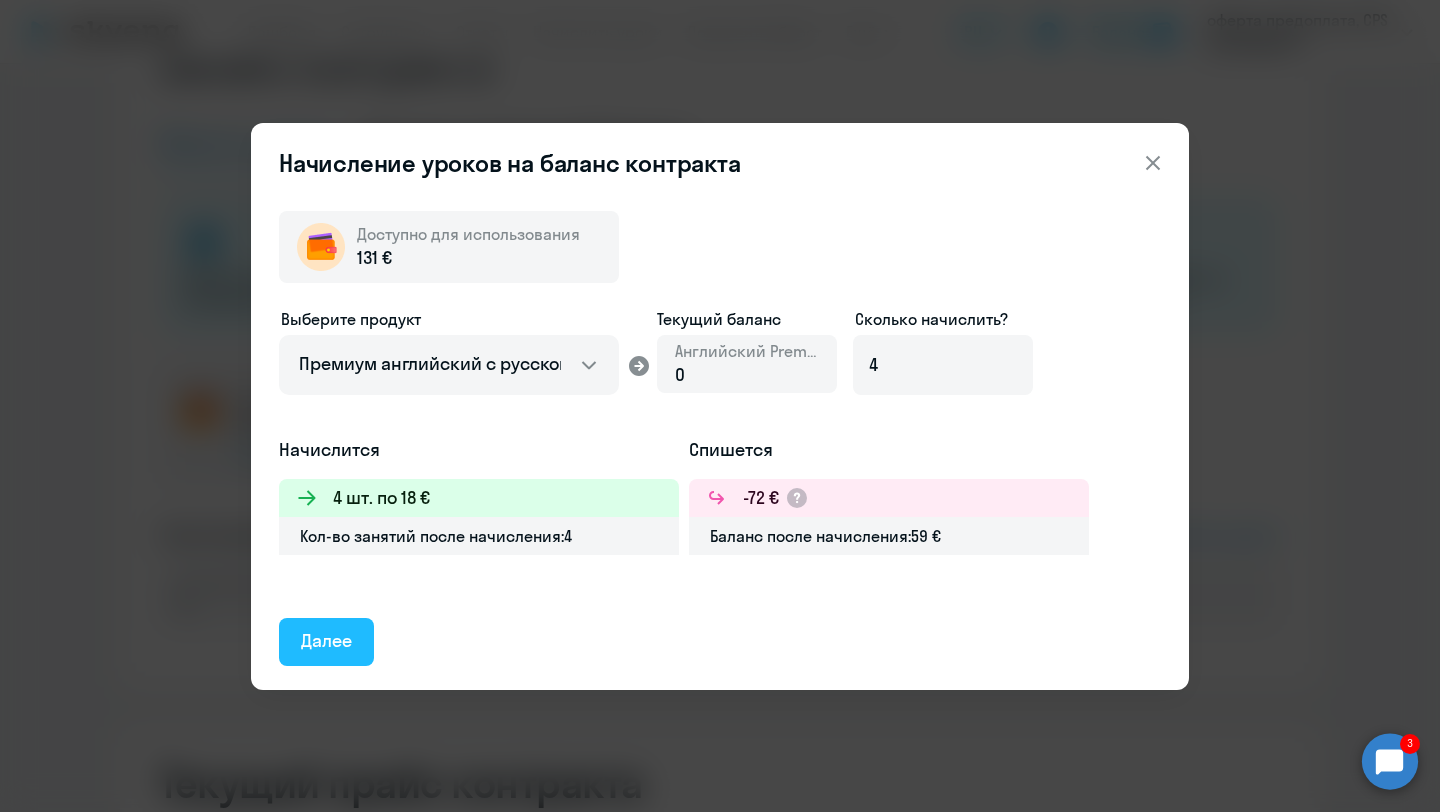 click on "Далее" 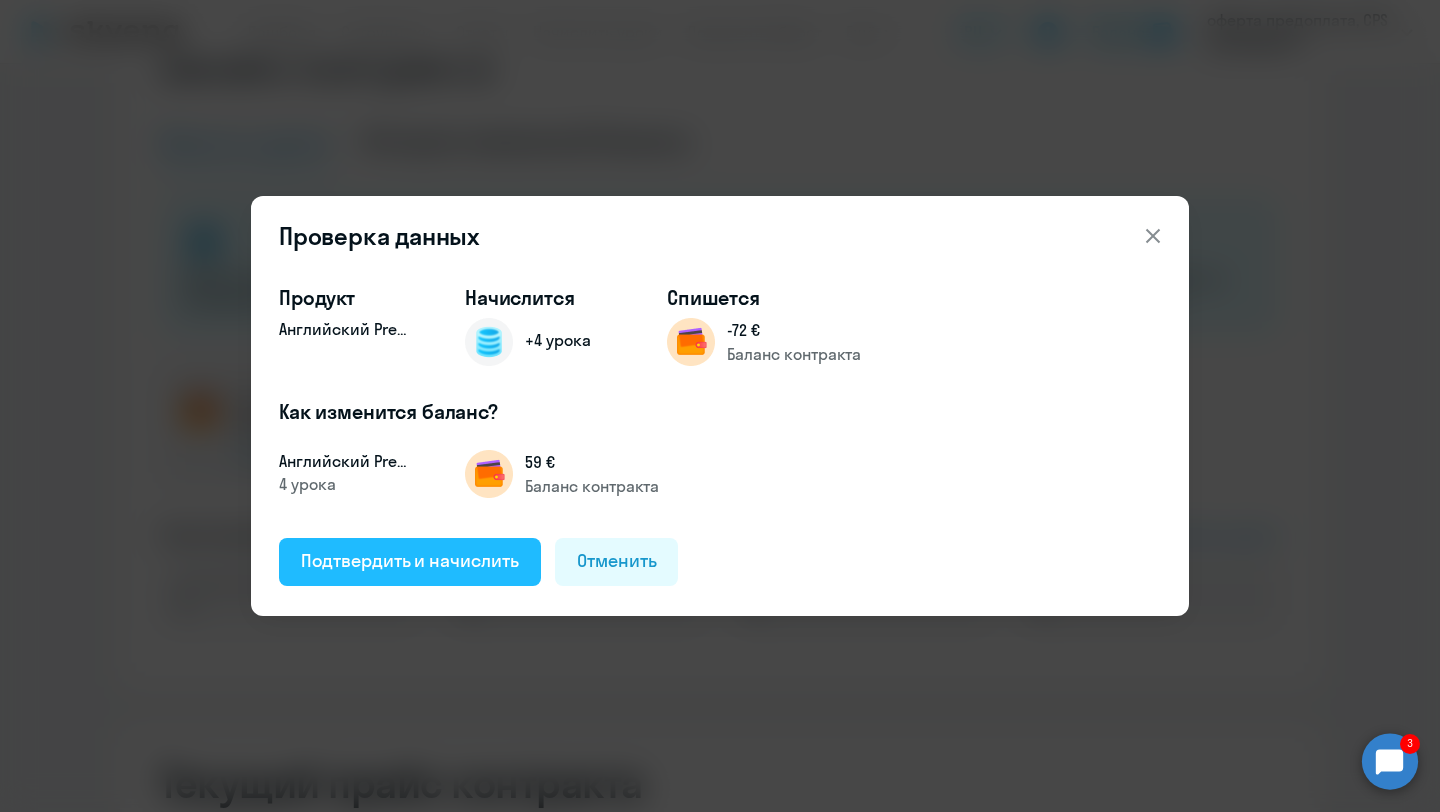 click on "Подтвердить и начислить" at bounding box center (410, 561) 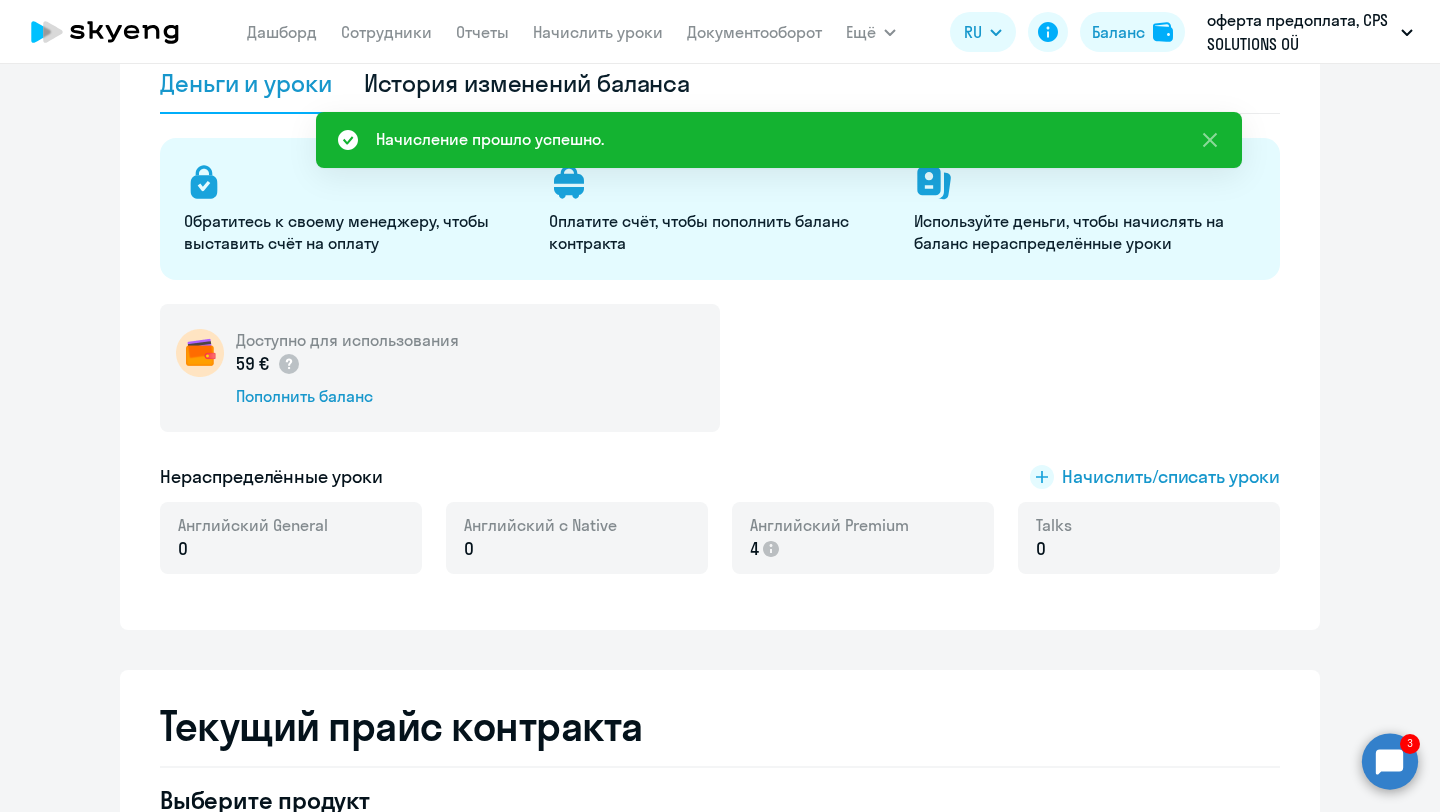 scroll, scrollTop: 0, scrollLeft: 0, axis: both 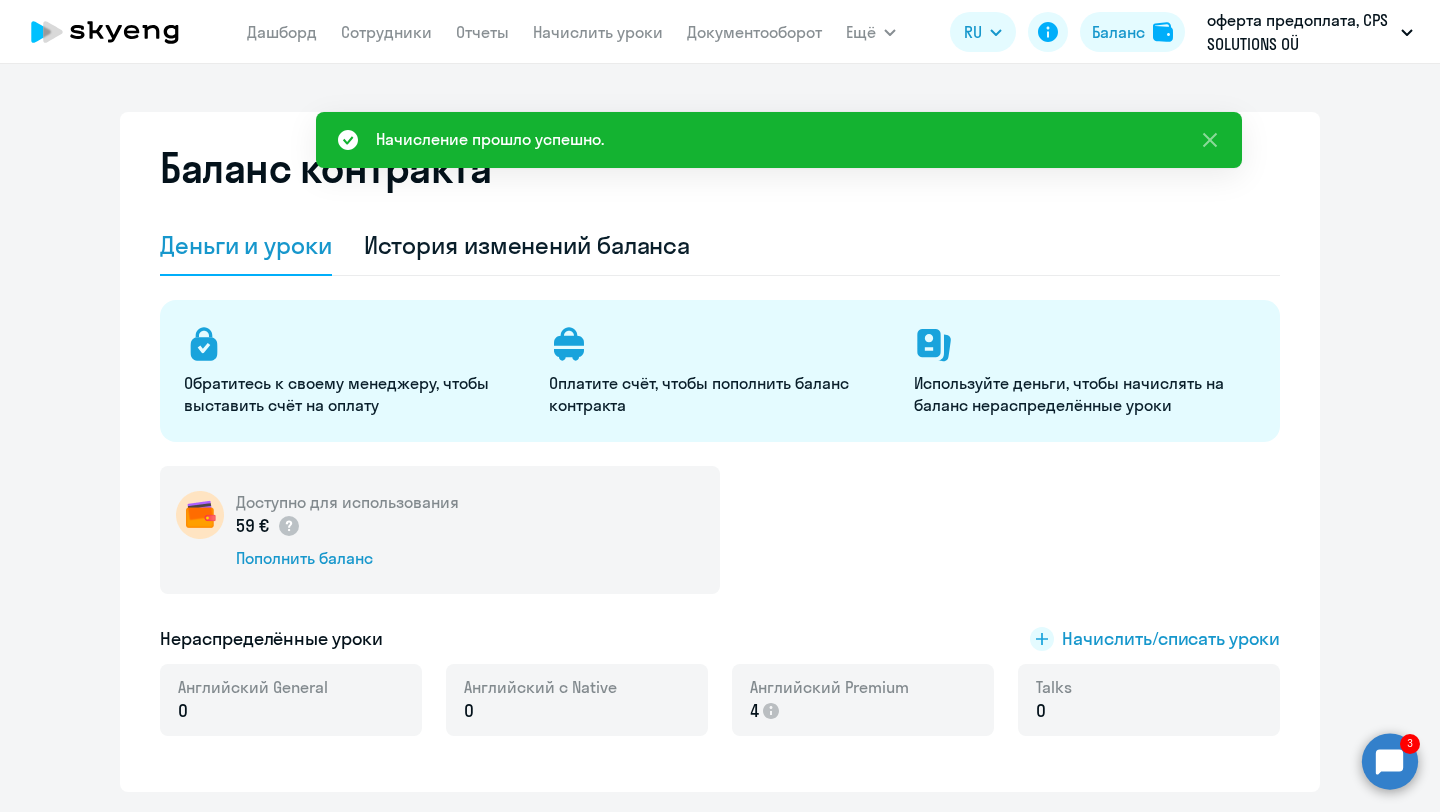 click on "Дашборд
Сотрудники
Отчеты
Начислить уроки
Документооборот
Ещё
Все продукты
Дашборд Сотрудники Отчеты Начислить уроки Документооборот Все продукты  RU
English Русский
Баланс   оферта предоплата, CPS SOLUTIONS OÜ
оферта предоплата, CPS SOLUTIONS OÜ" at bounding box center (720, 32) 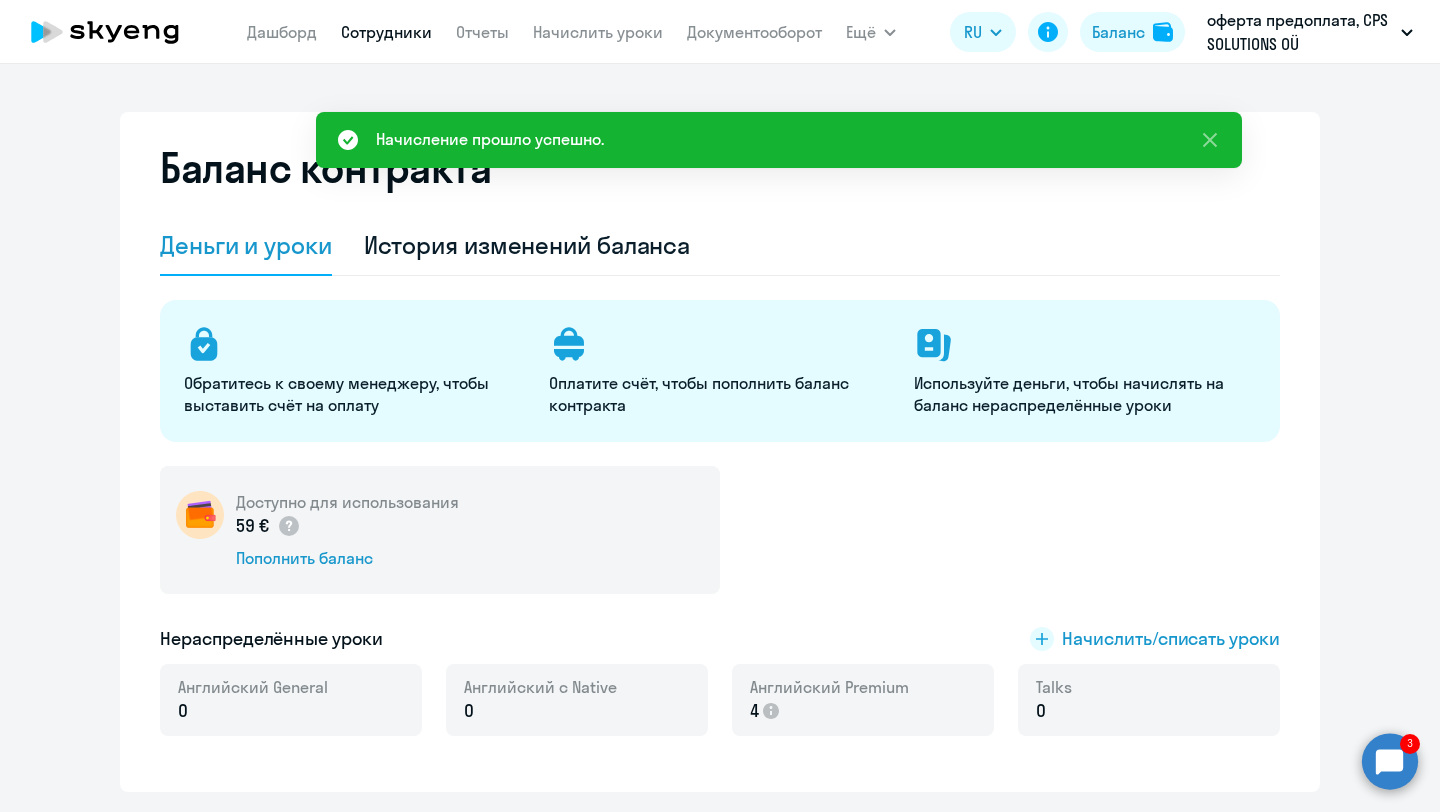 click on "Сотрудники" at bounding box center [386, 32] 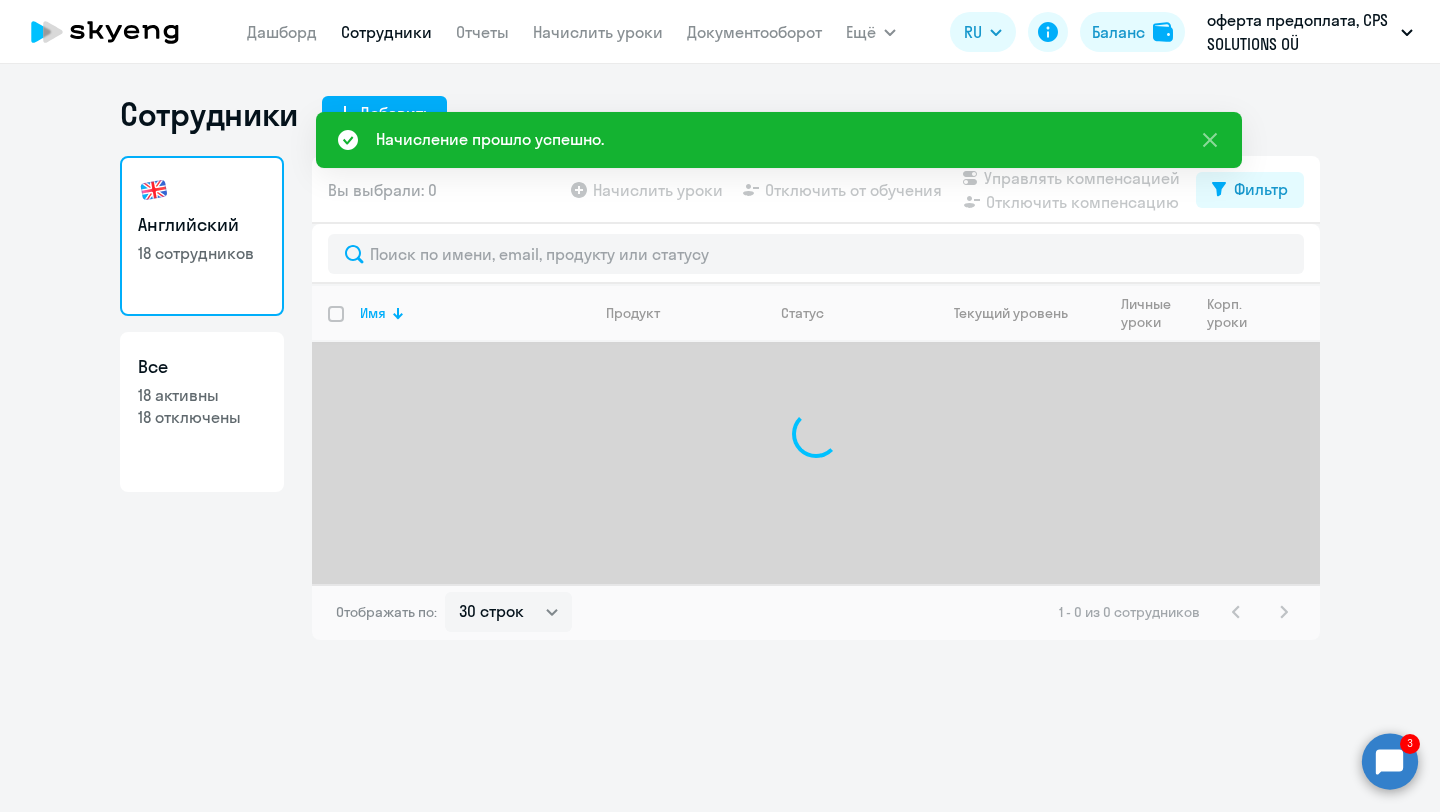 click on "Начислить уроки" at bounding box center (598, 32) 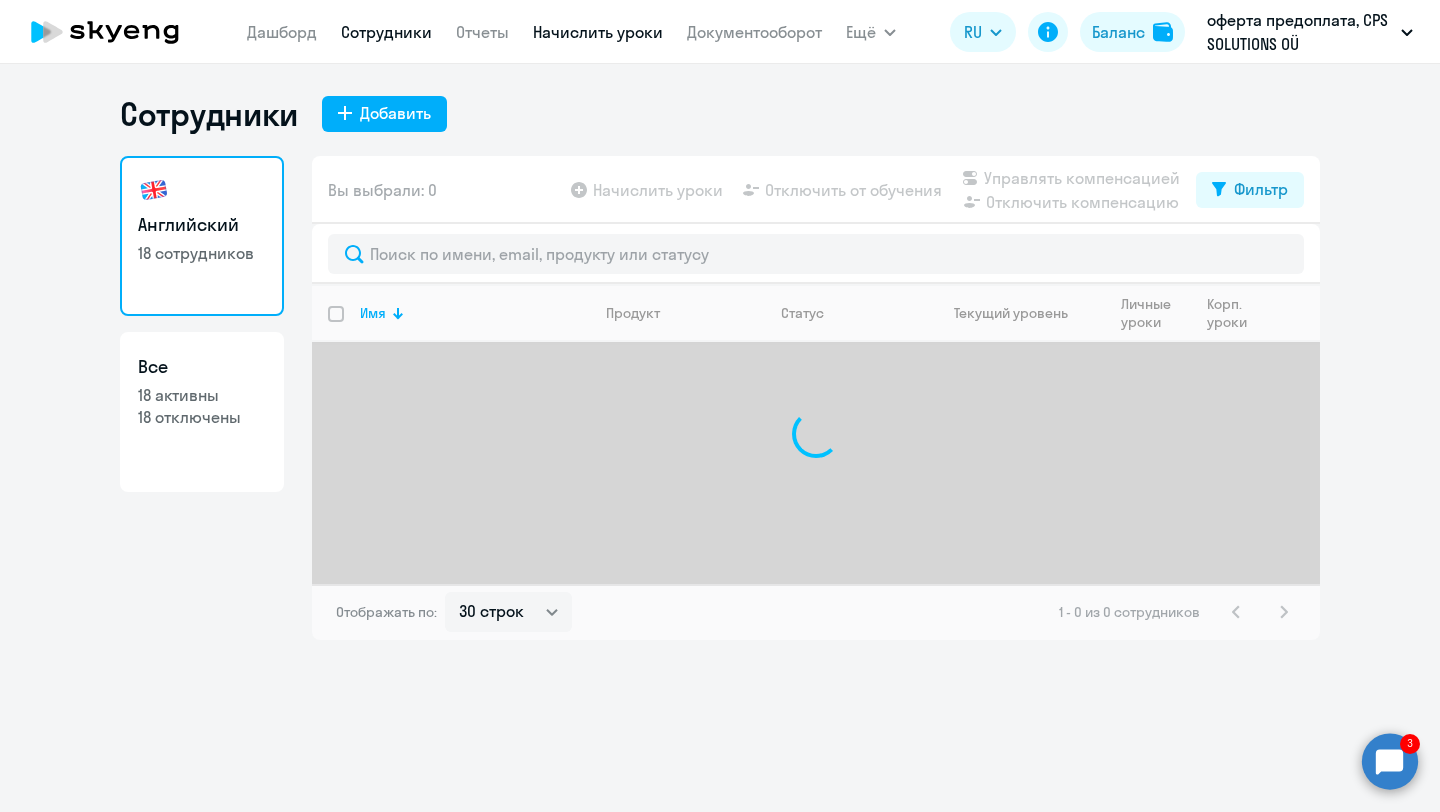 click on "Начислить уроки" at bounding box center (598, 32) 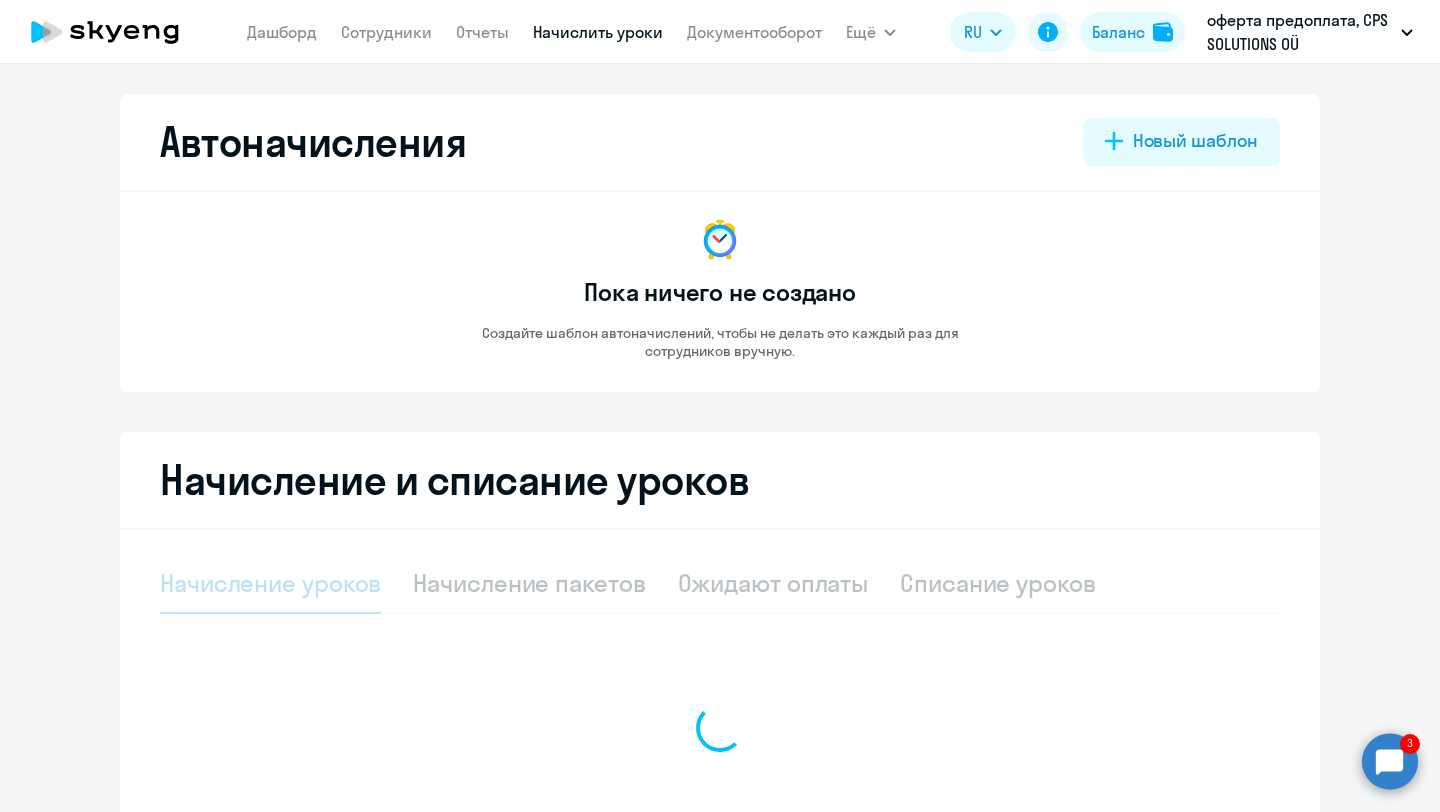 select on "10" 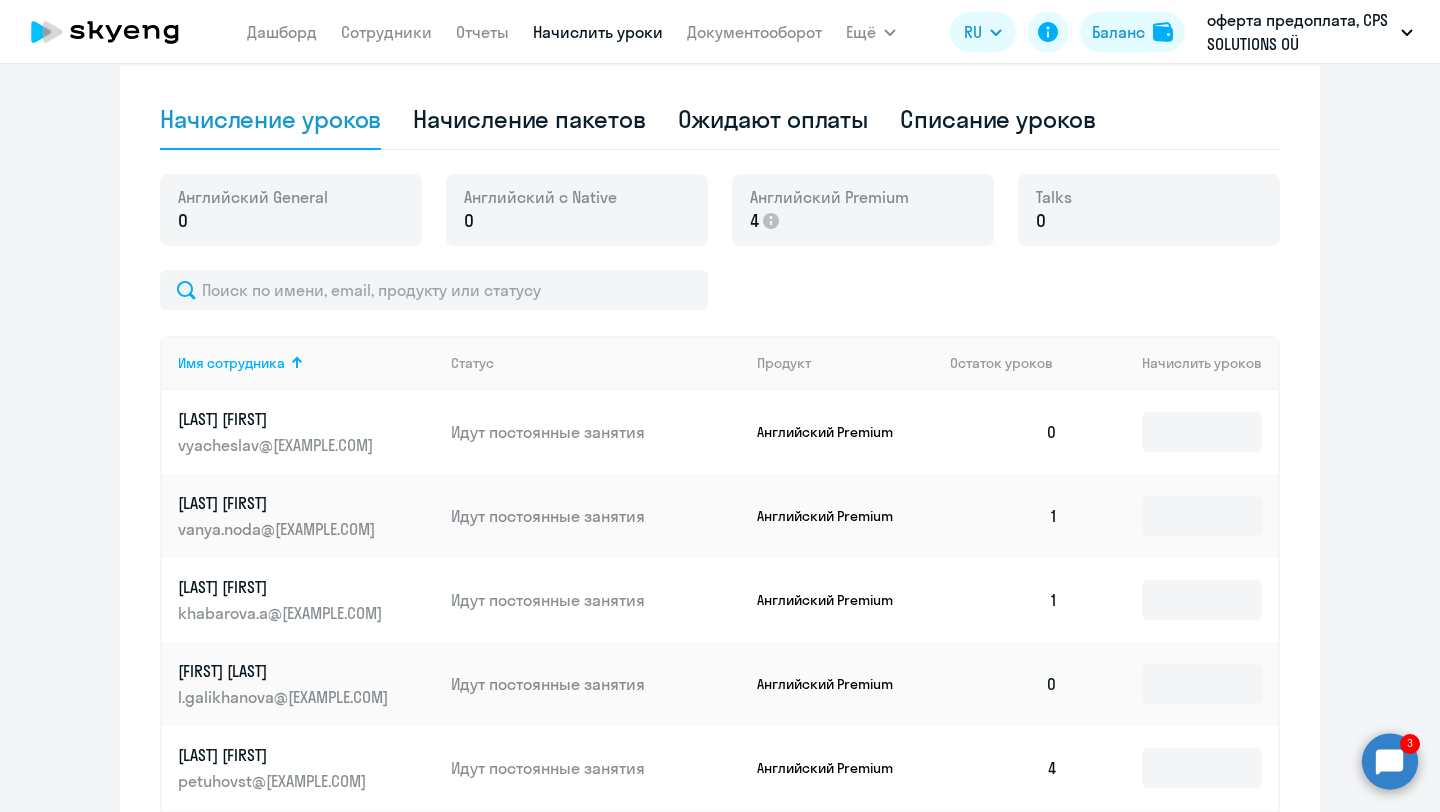 scroll, scrollTop: 490, scrollLeft: 0, axis: vertical 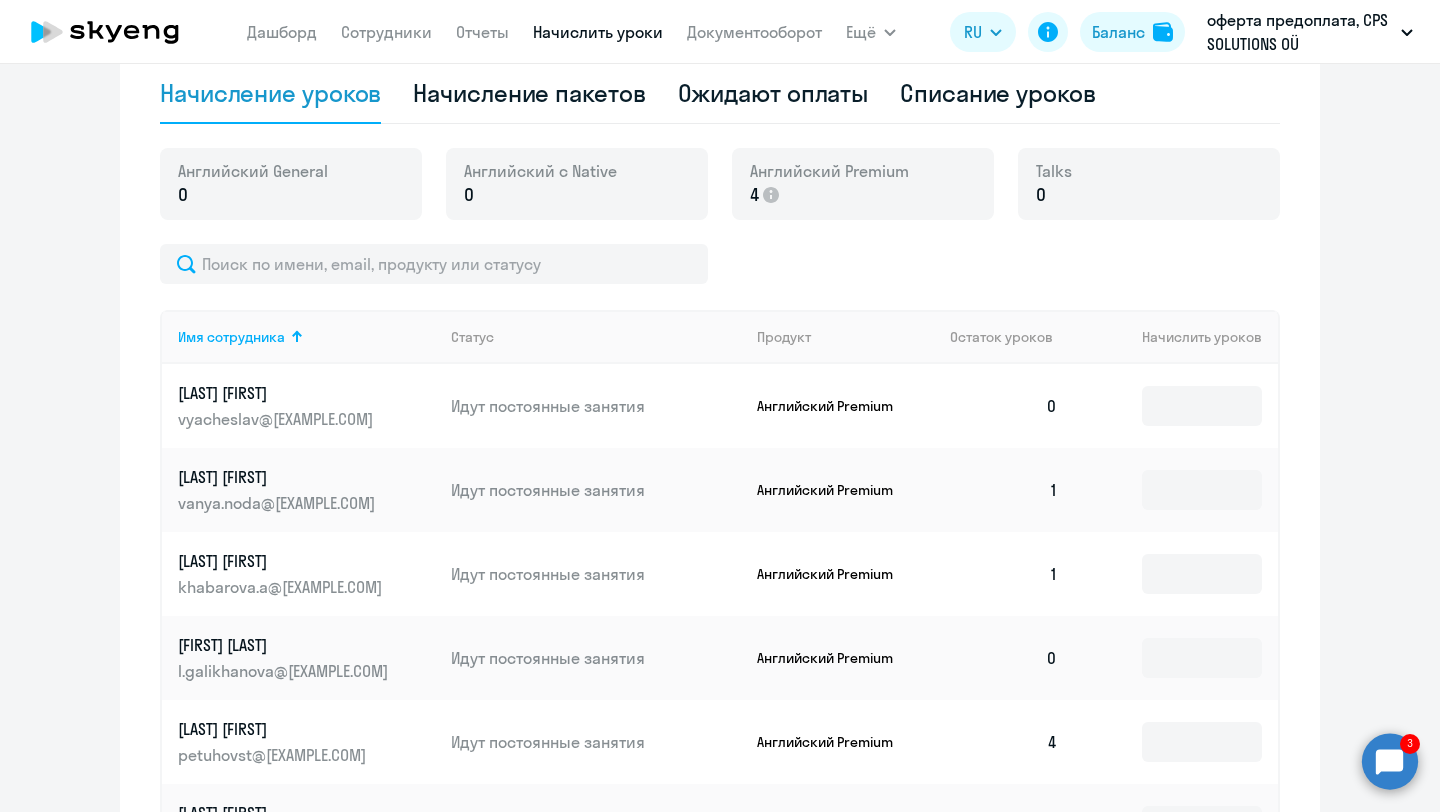 click 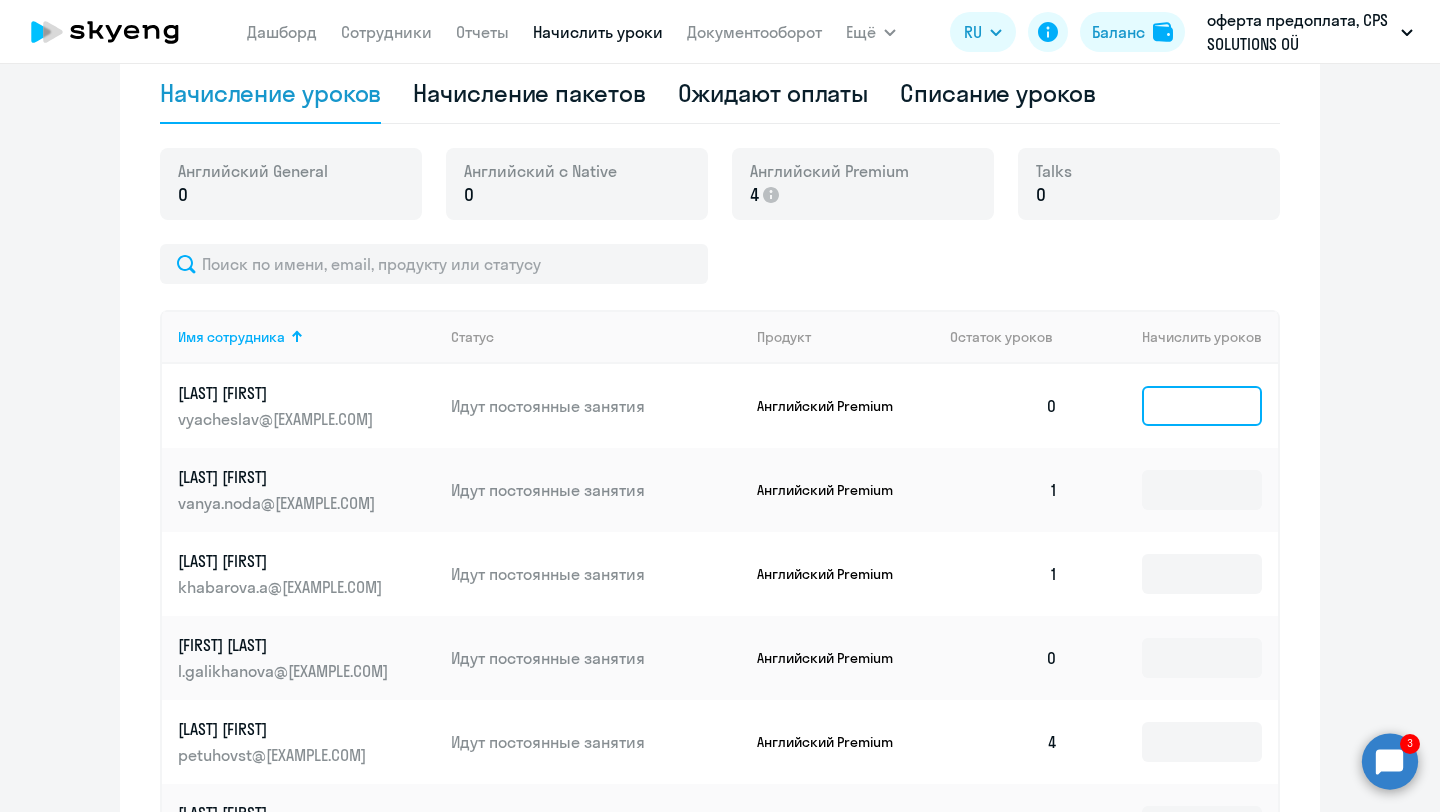 click 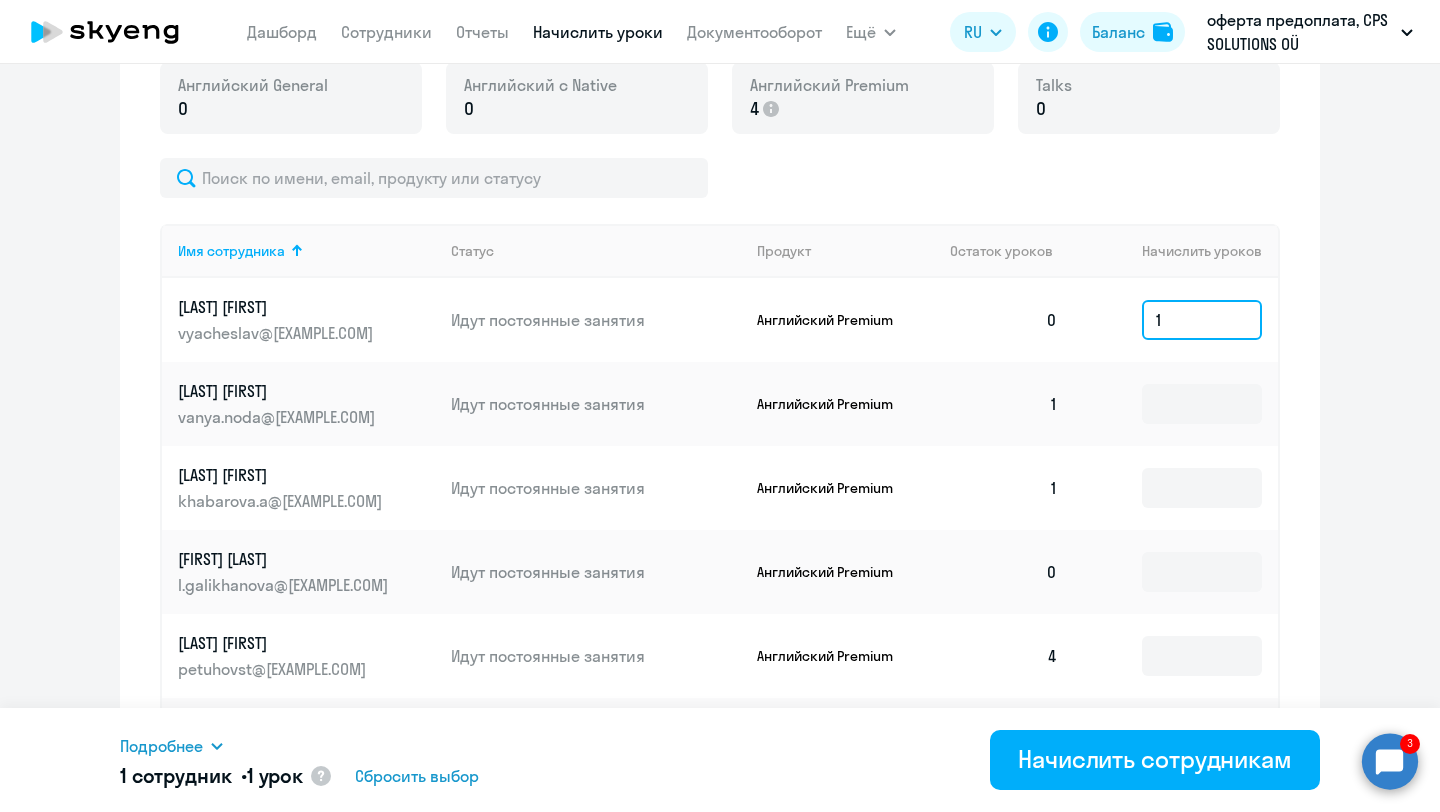 scroll, scrollTop: 624, scrollLeft: 0, axis: vertical 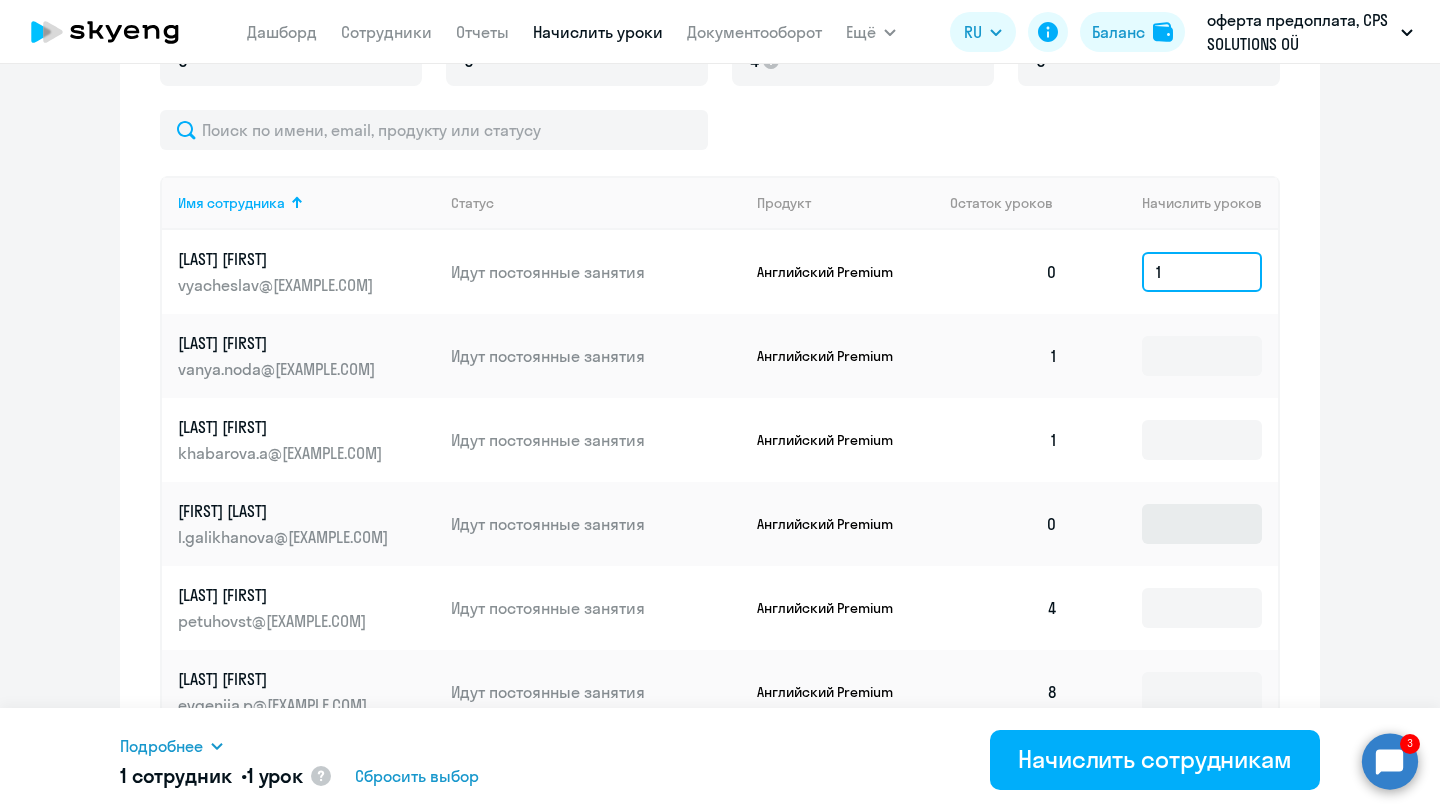 type on "1" 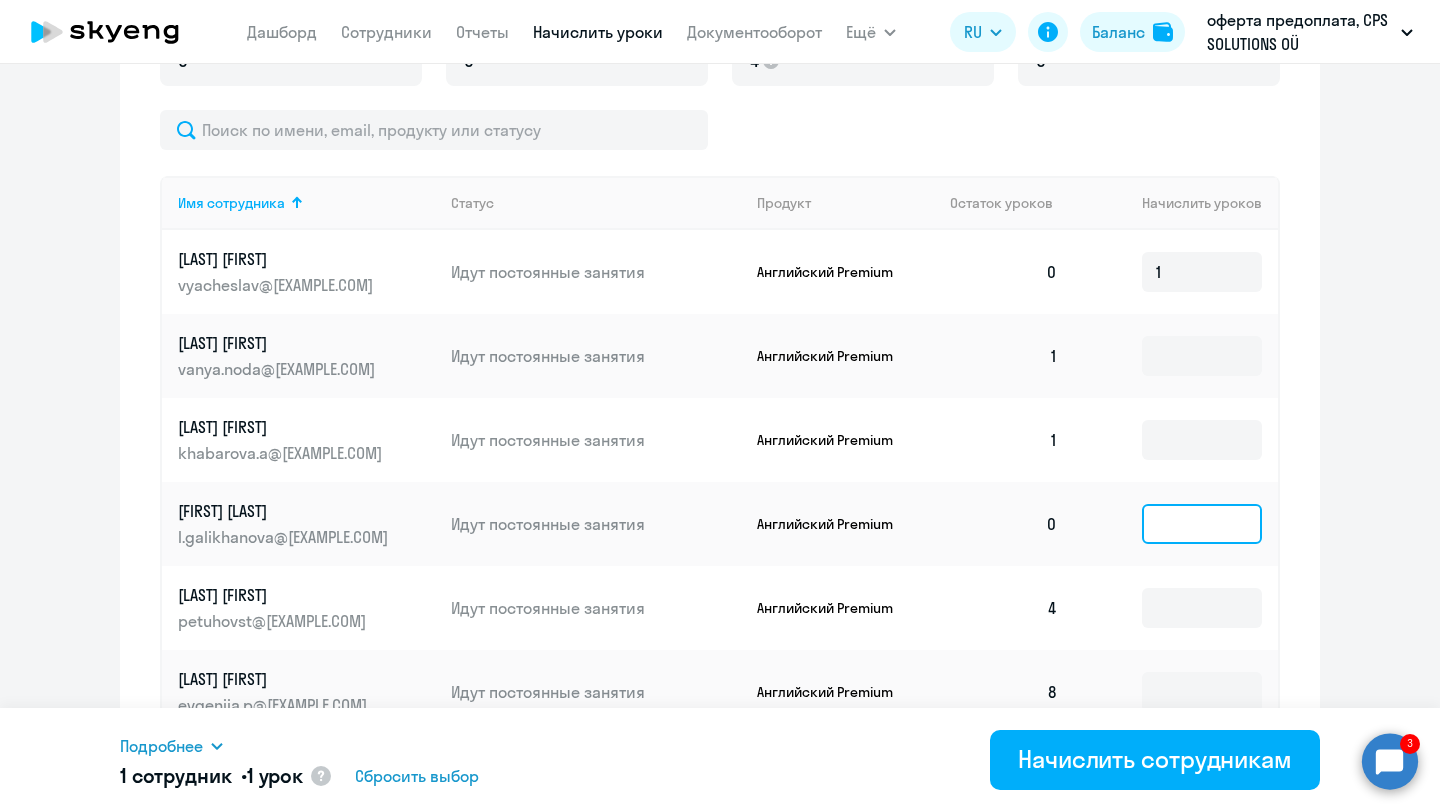 click 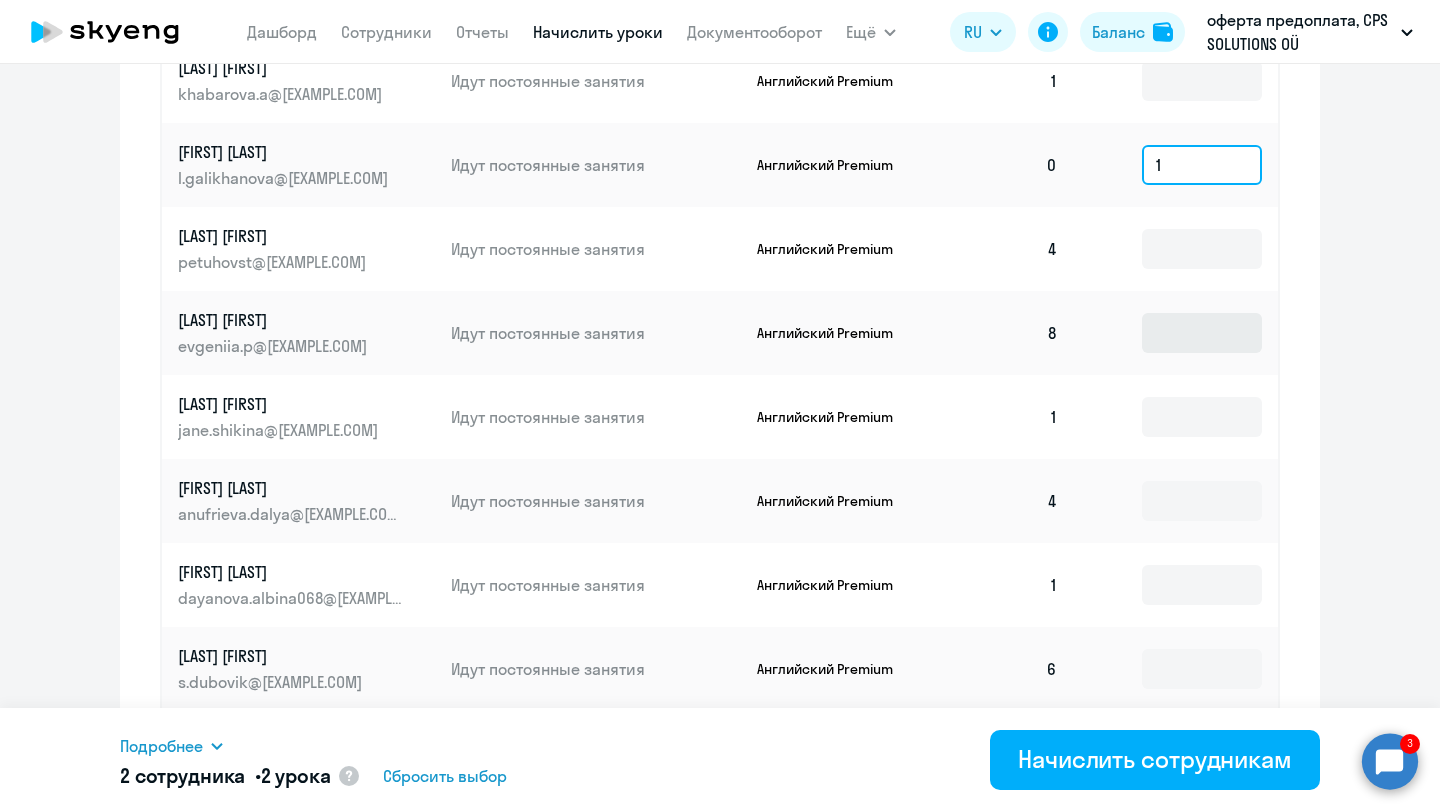 scroll, scrollTop: 1050, scrollLeft: 0, axis: vertical 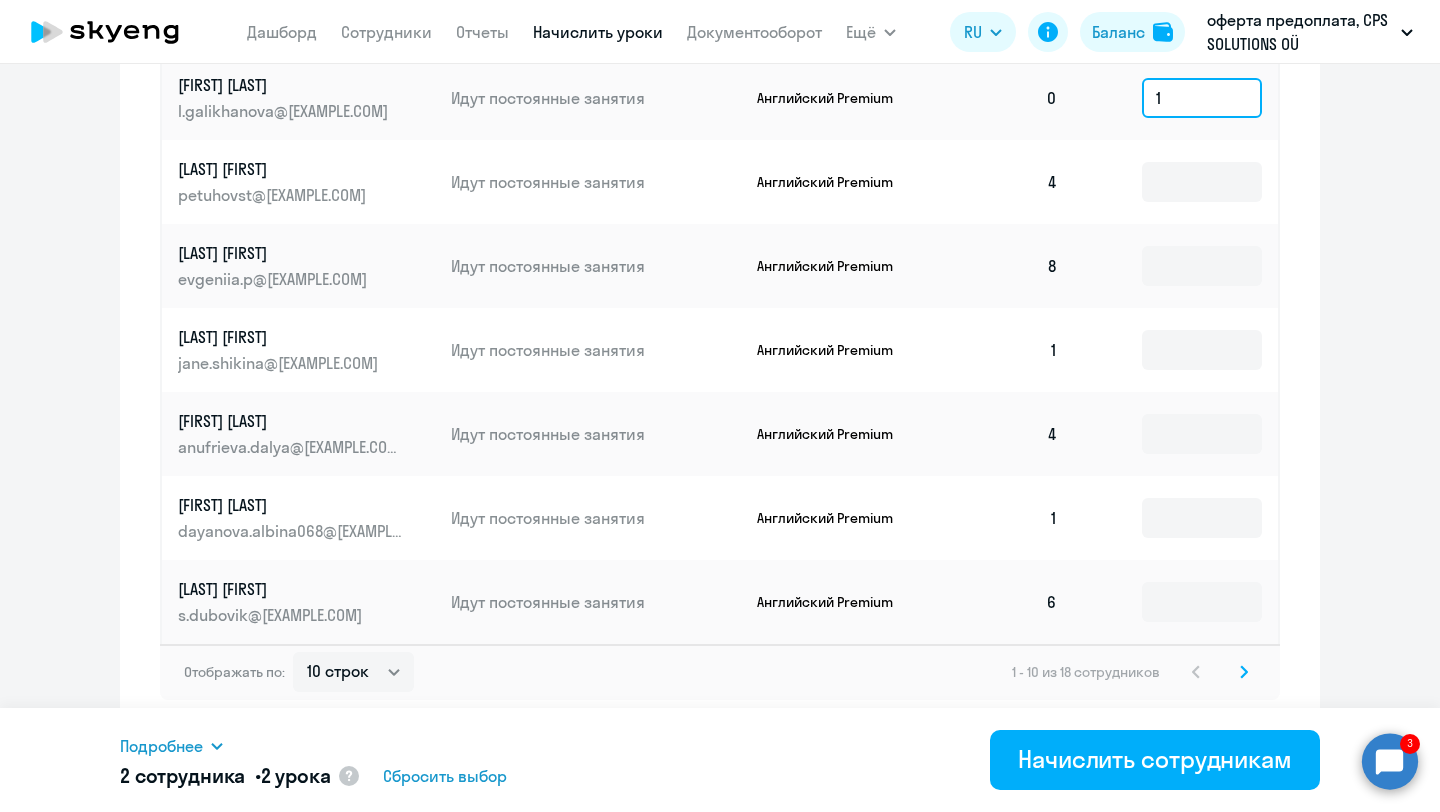 type on "1" 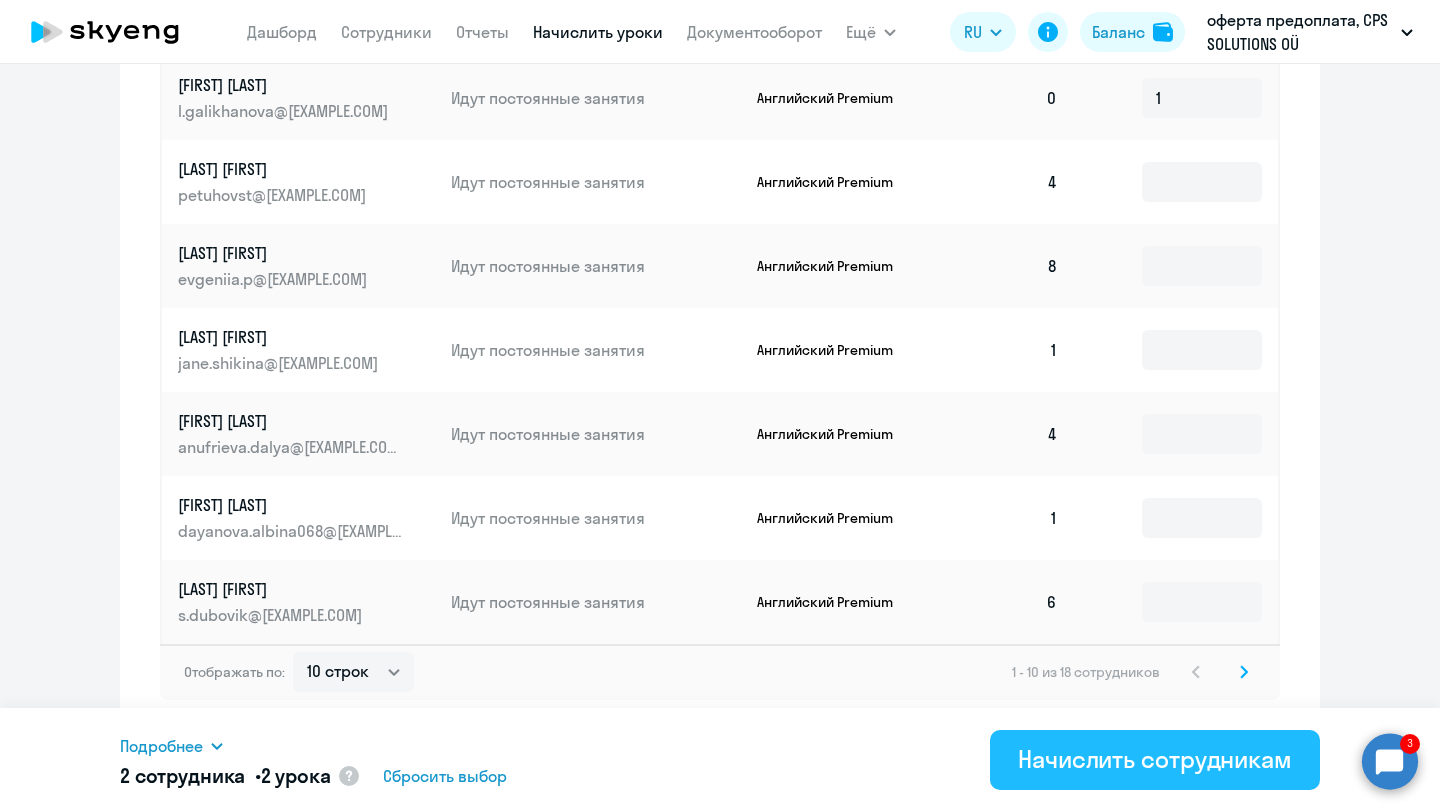 drag, startPoint x: 1240, startPoint y: 668, endPoint x: 1224, endPoint y: 740, distance: 73.756355 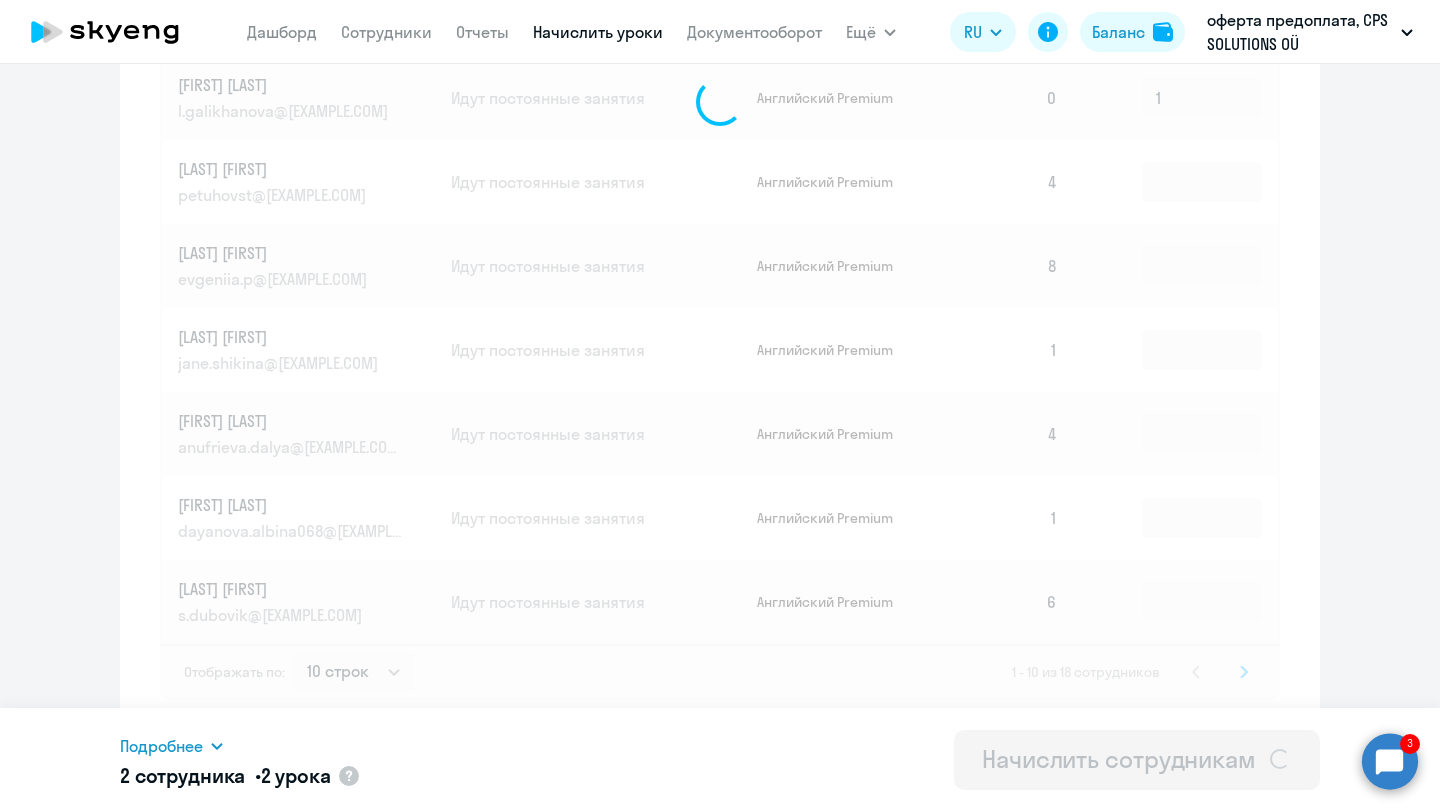 type 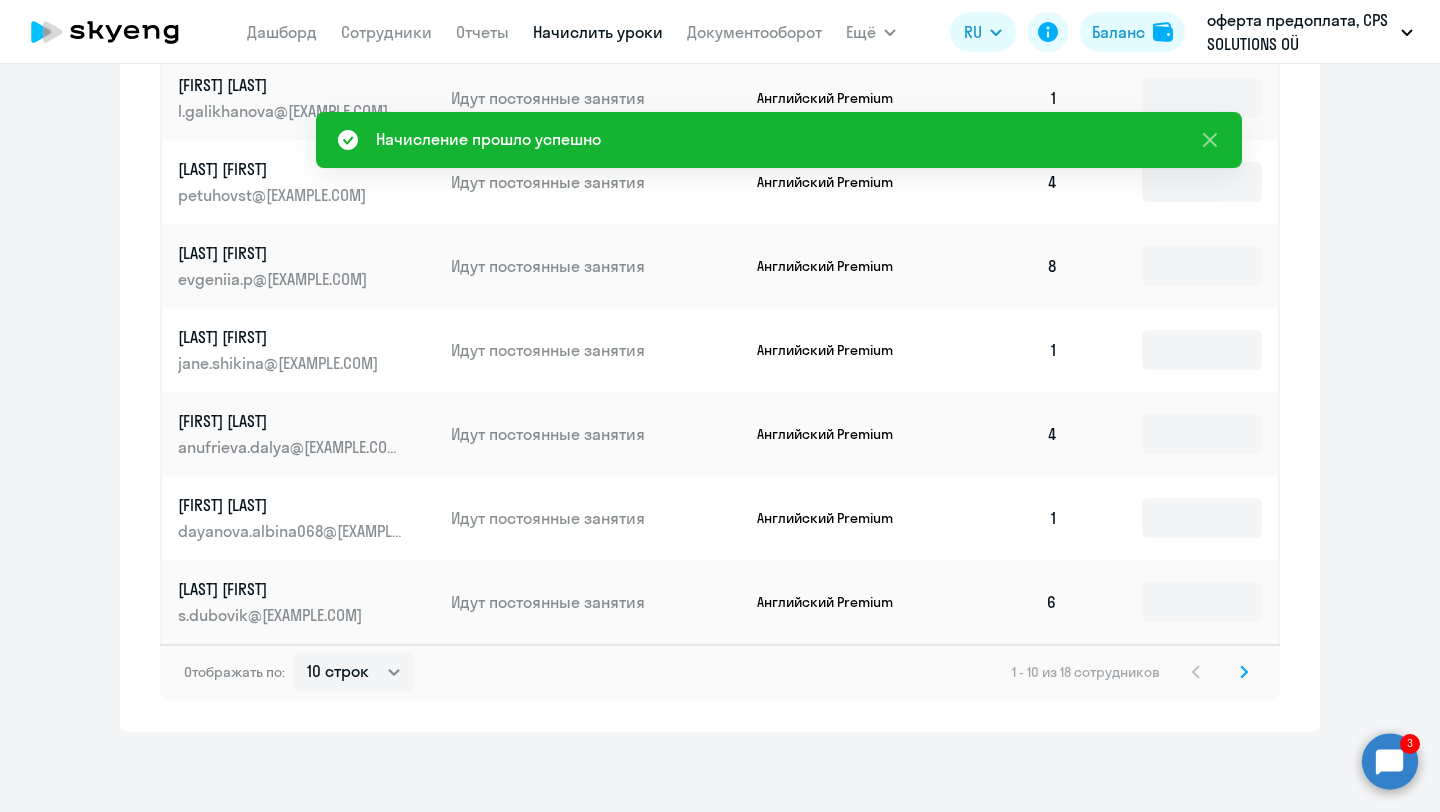 click 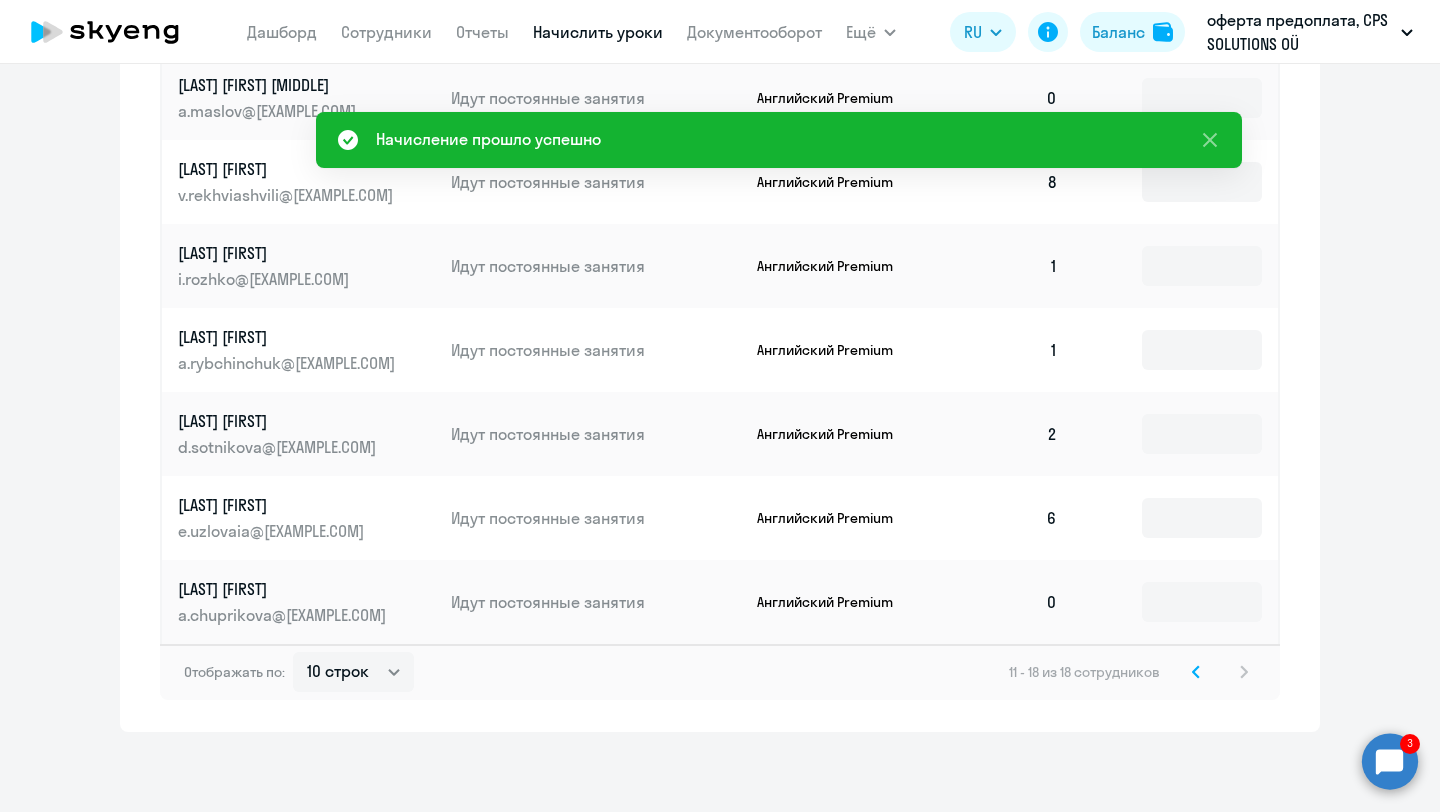 scroll, scrollTop: 872, scrollLeft: 0, axis: vertical 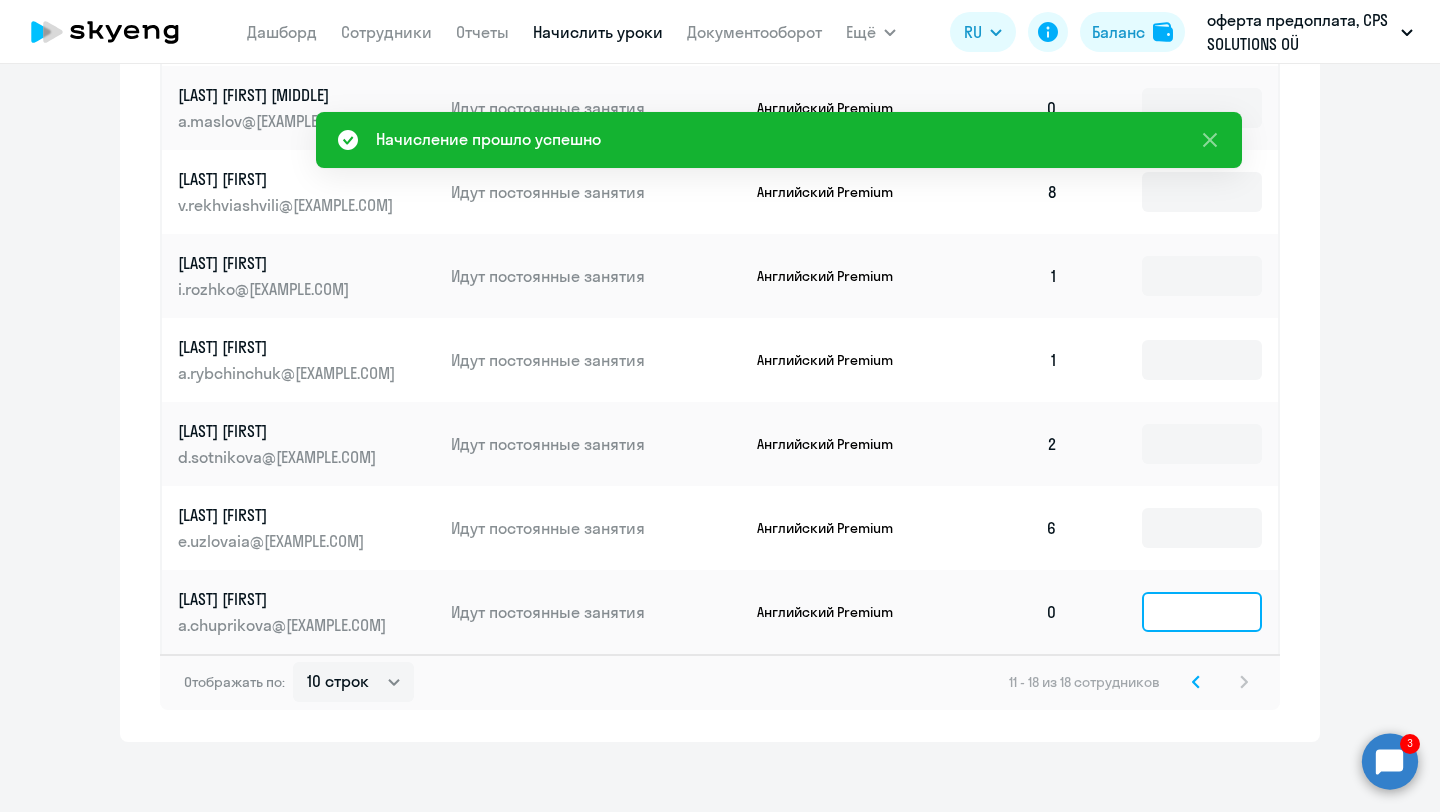 click 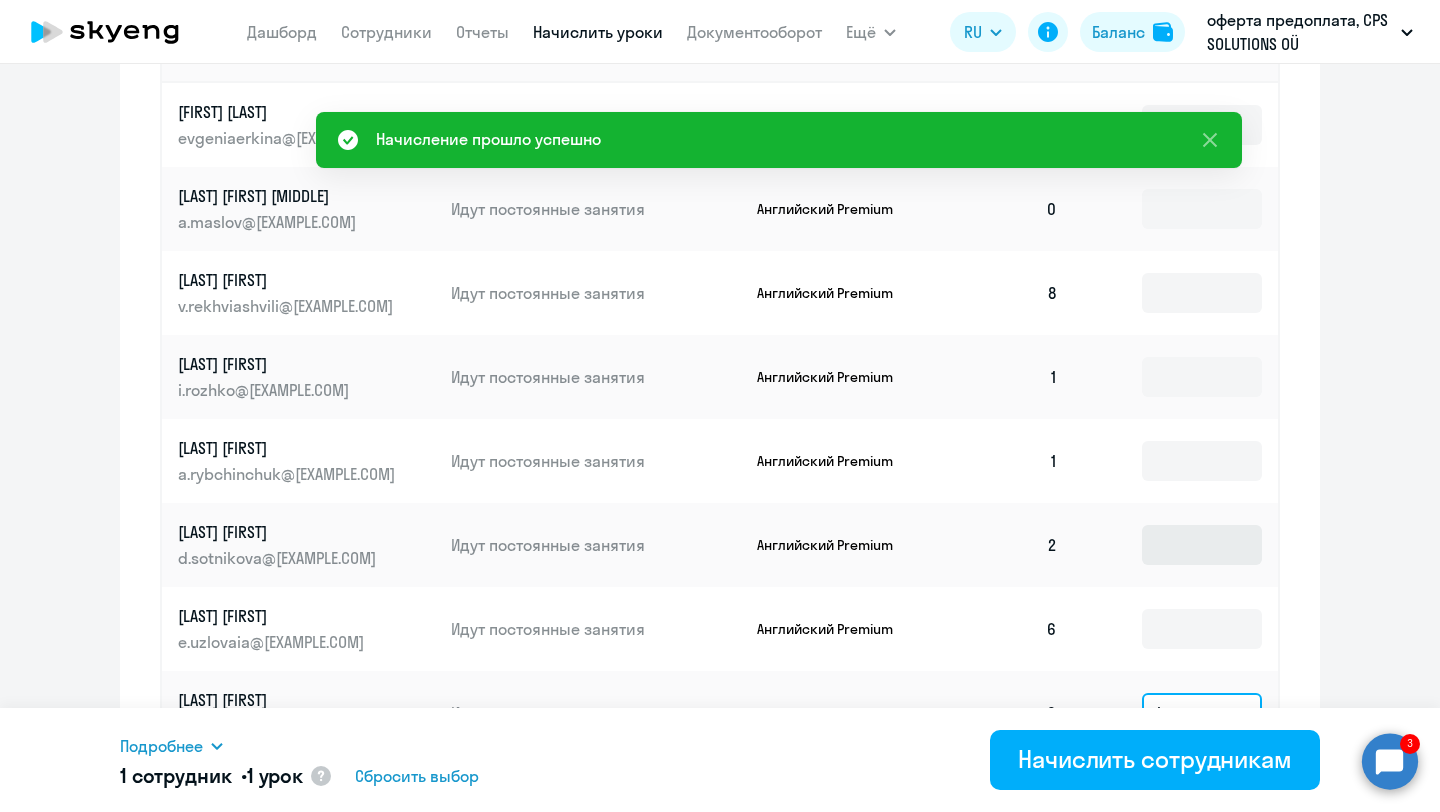 scroll, scrollTop: 694, scrollLeft: 0, axis: vertical 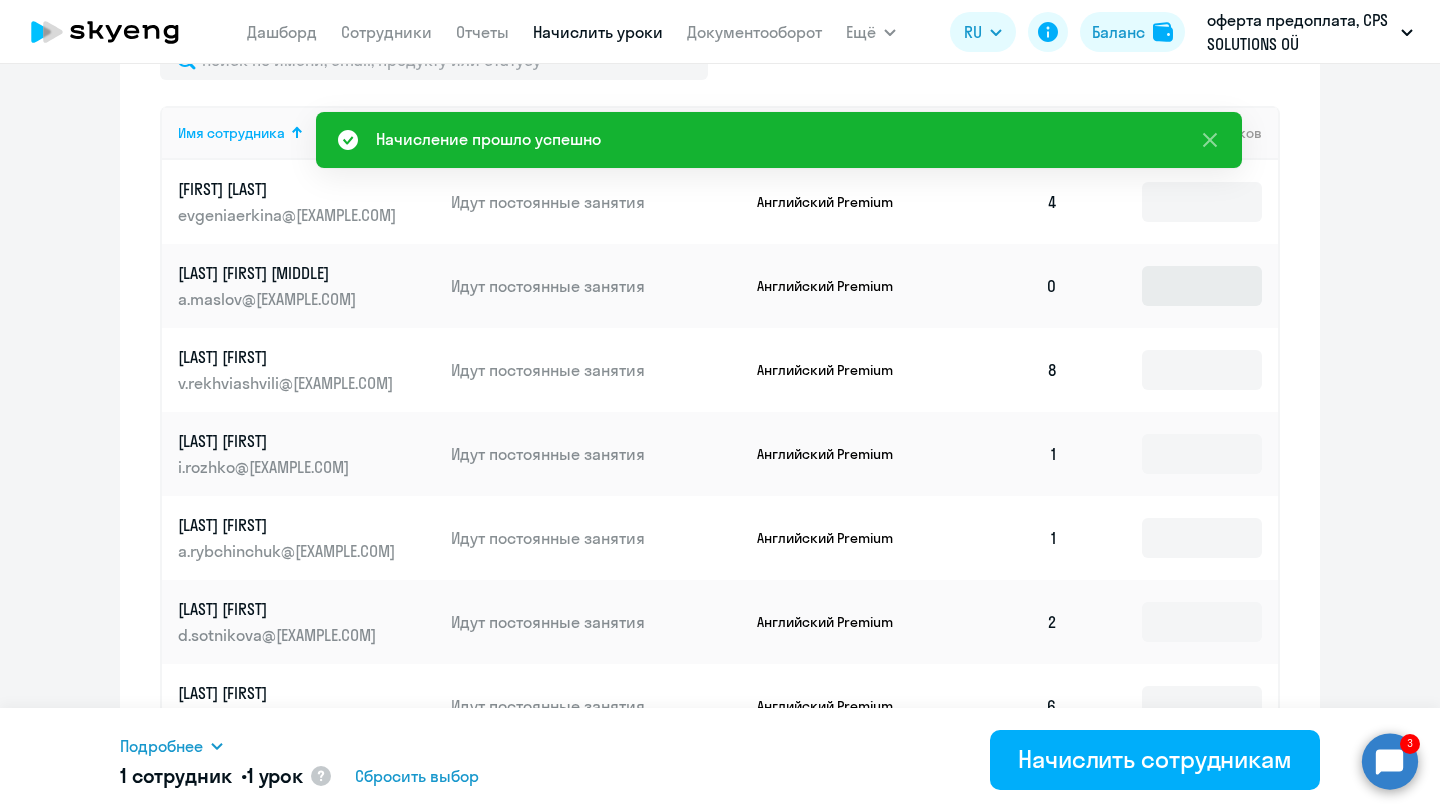 type on "1" 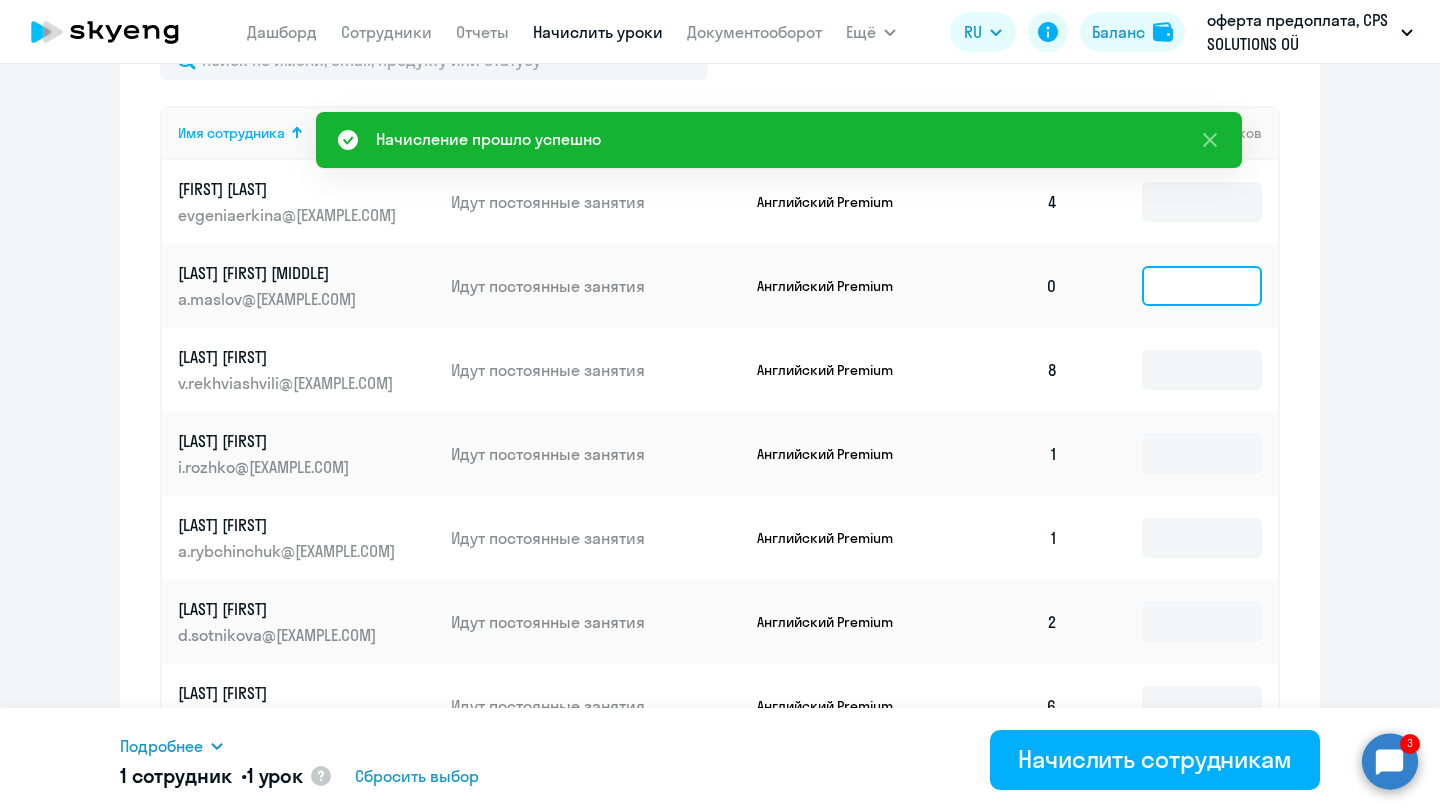 click 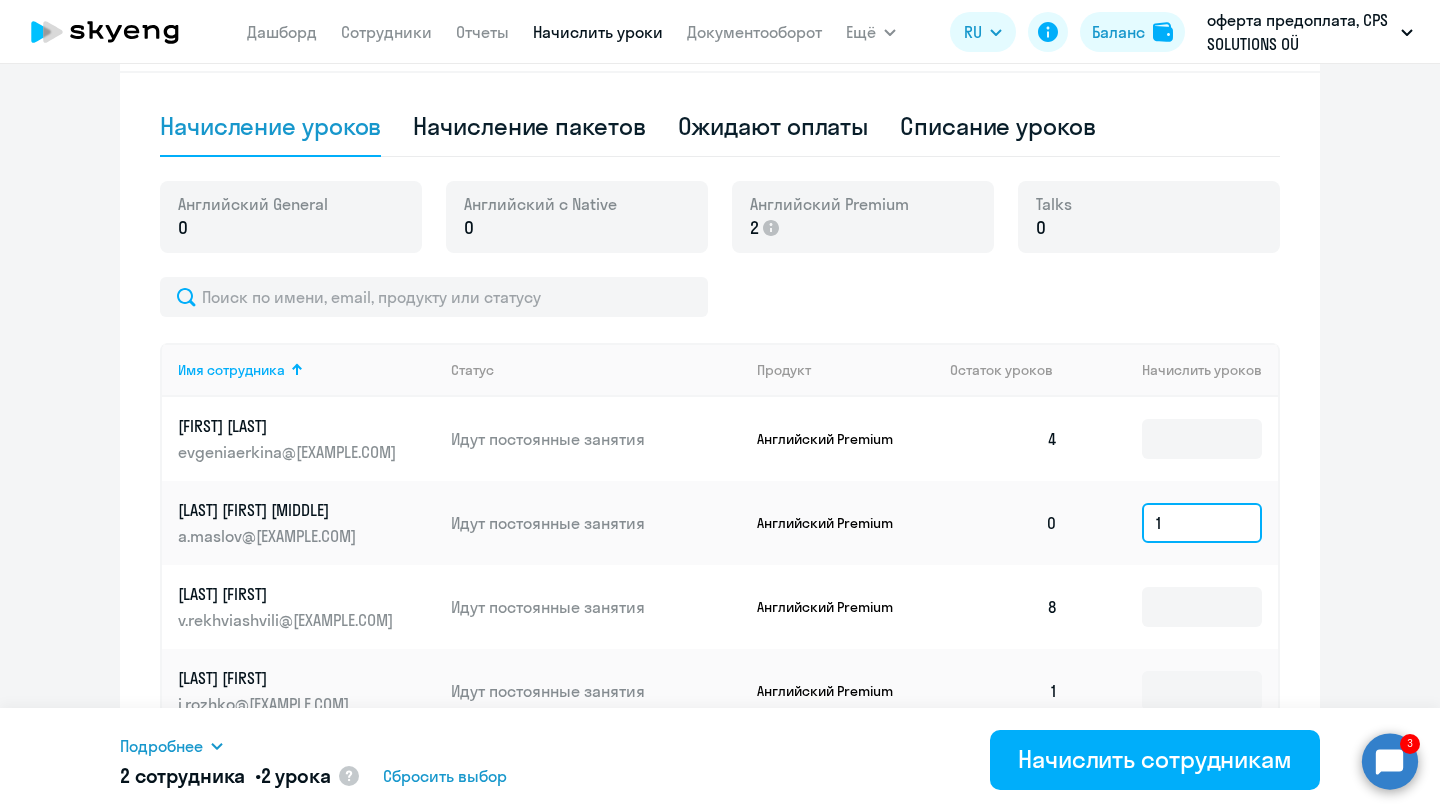 scroll, scrollTop: 332, scrollLeft: 0, axis: vertical 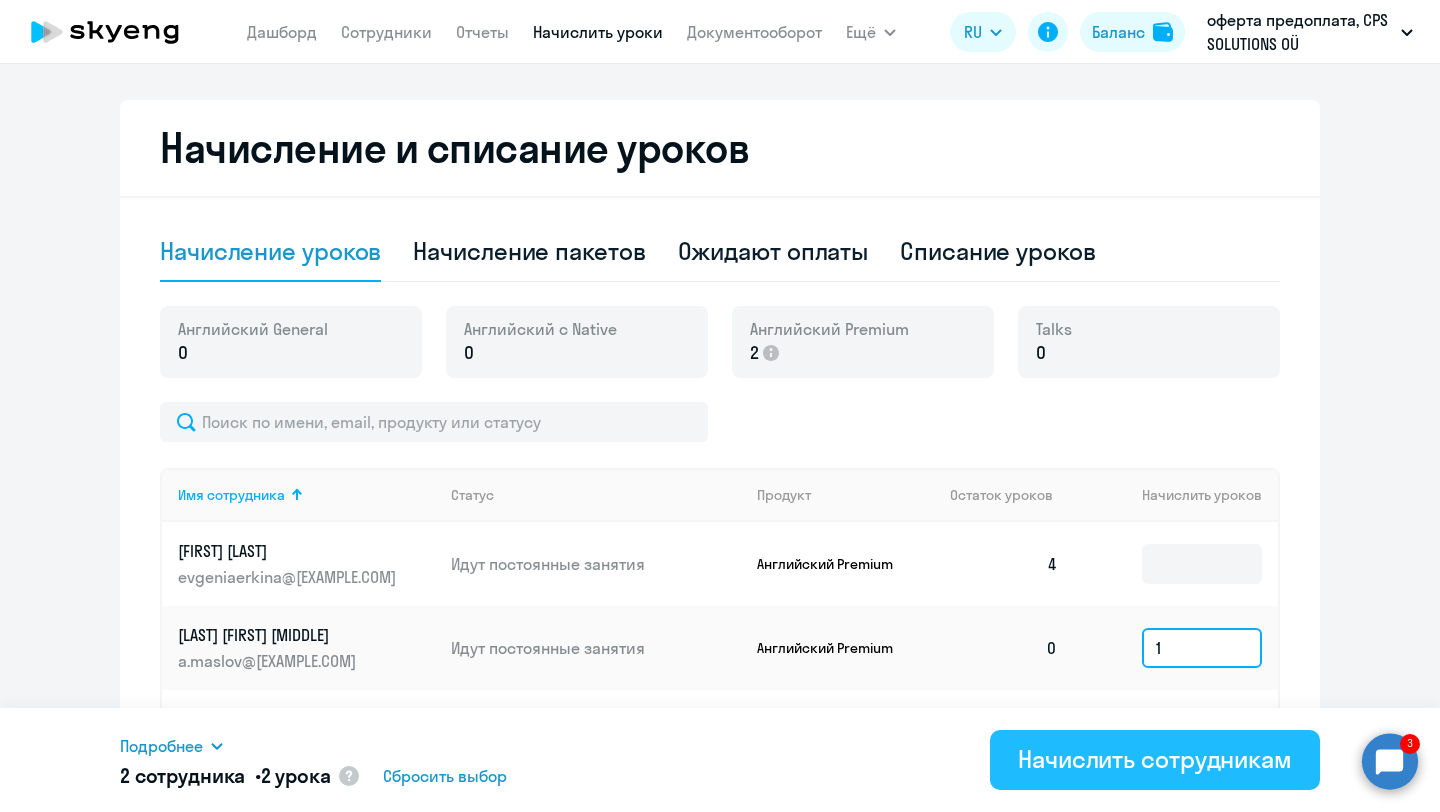 type on "1" 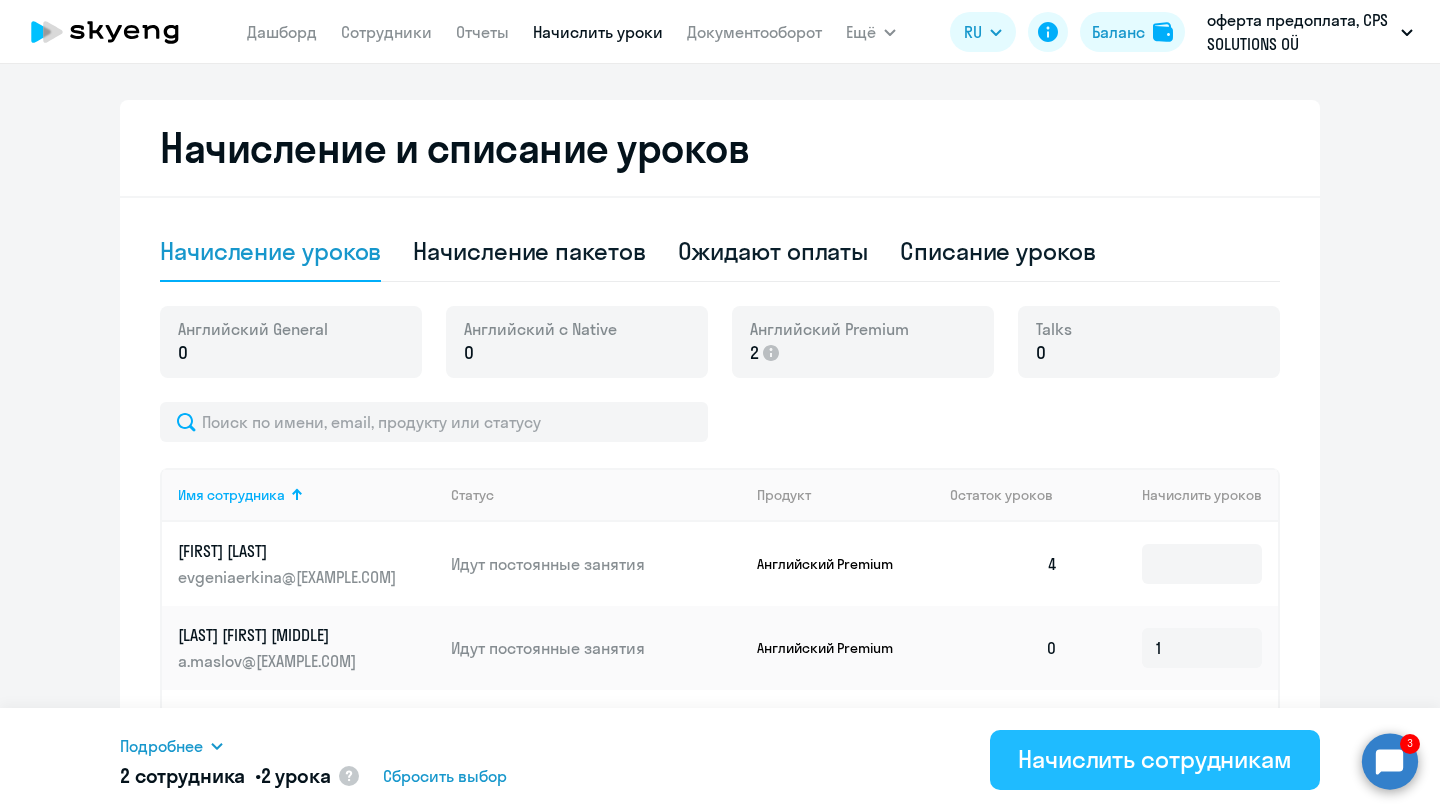 click on "Начислить сотрудникам" at bounding box center (1155, 760) 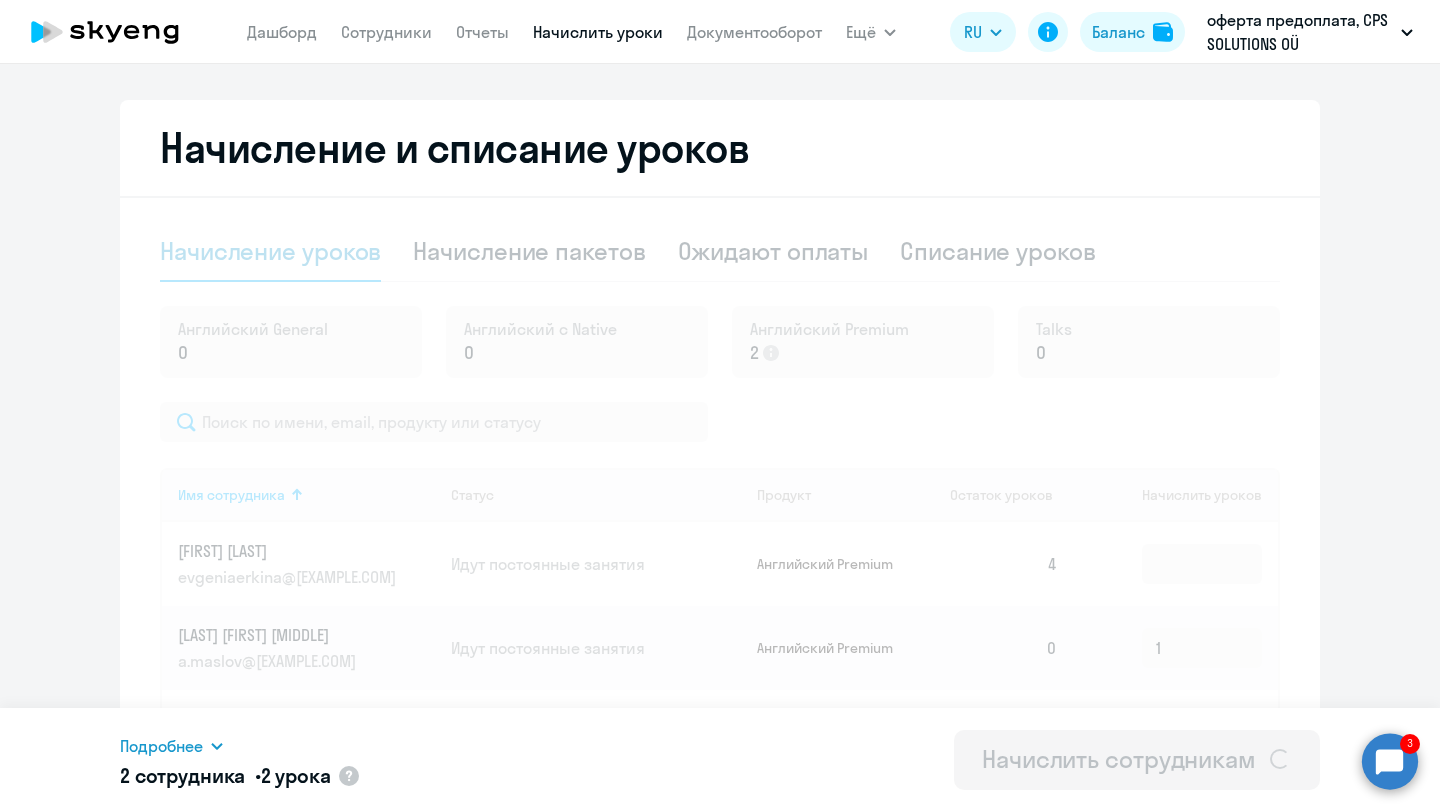 type 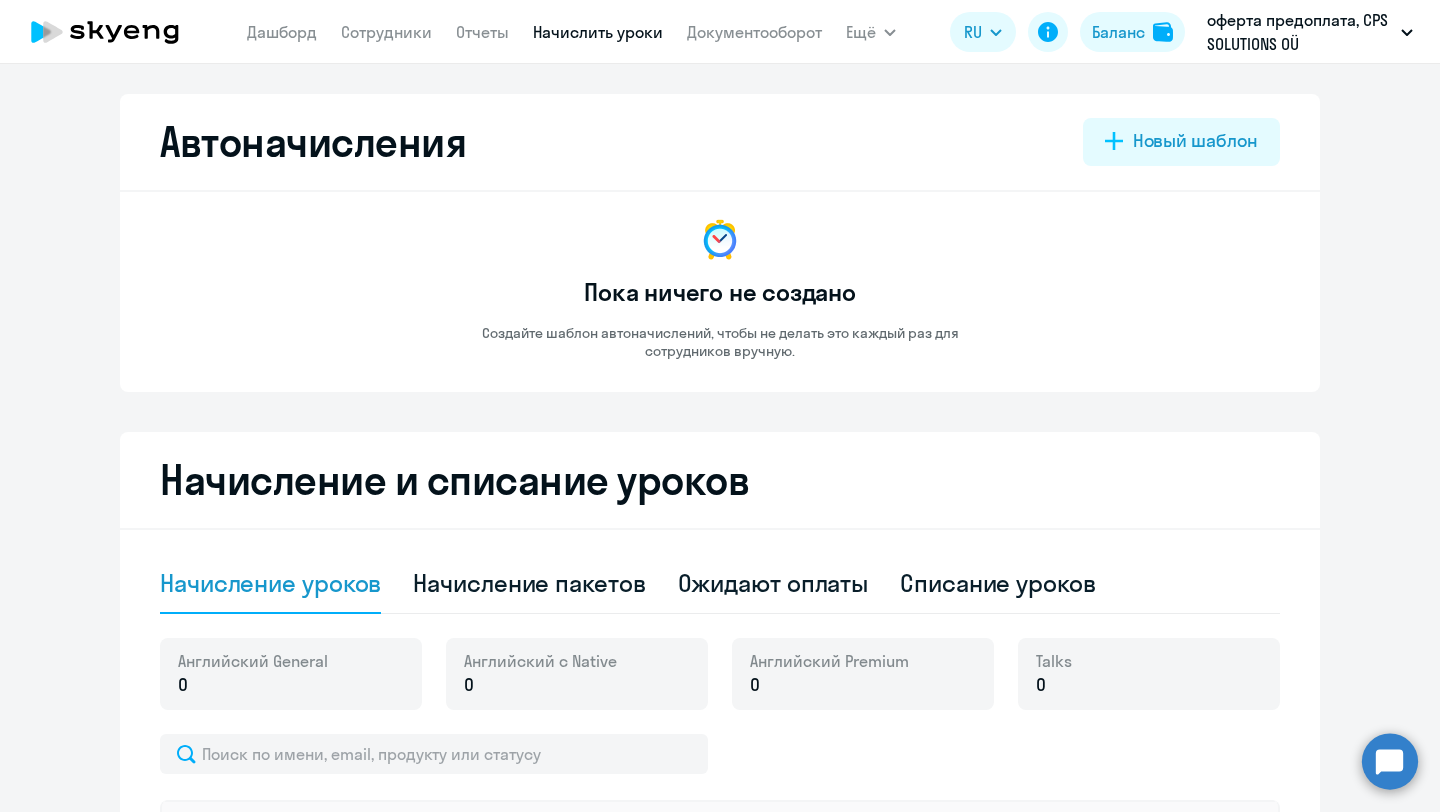 select on "10" 